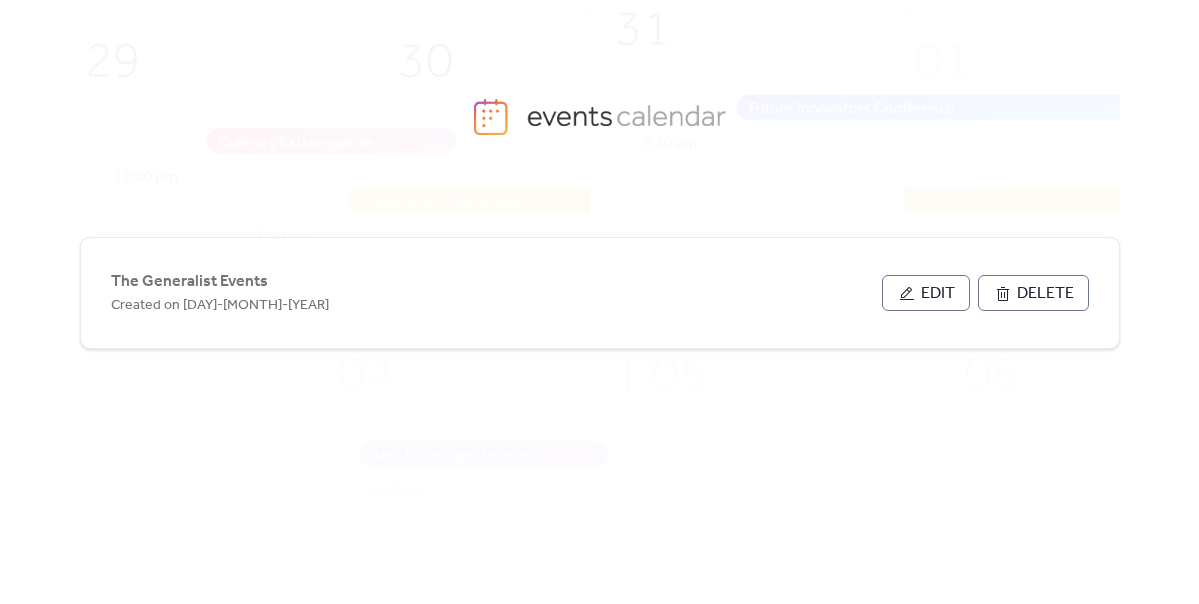 scroll, scrollTop: 0, scrollLeft: 0, axis: both 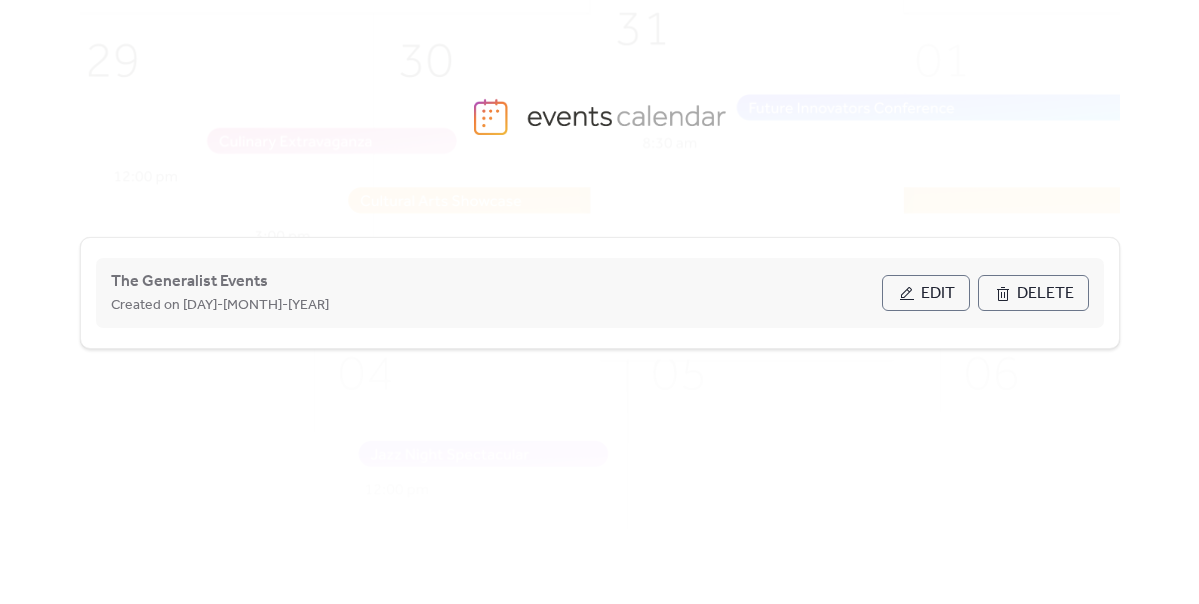 click on "Edit" at bounding box center (926, 293) 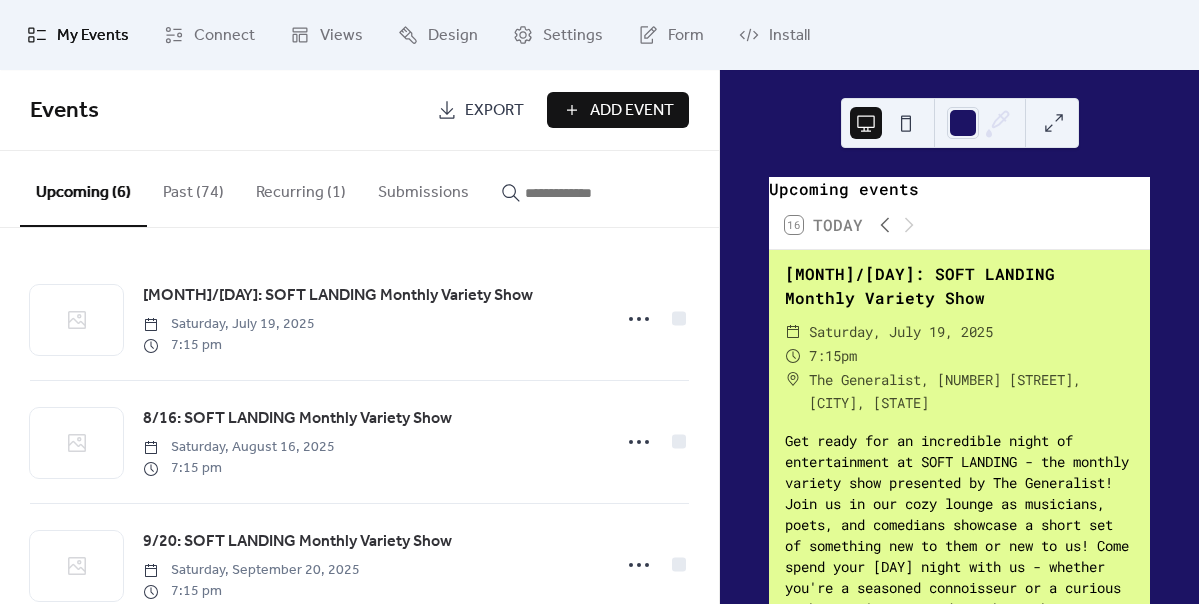 click on "Add Event" at bounding box center (632, 111) 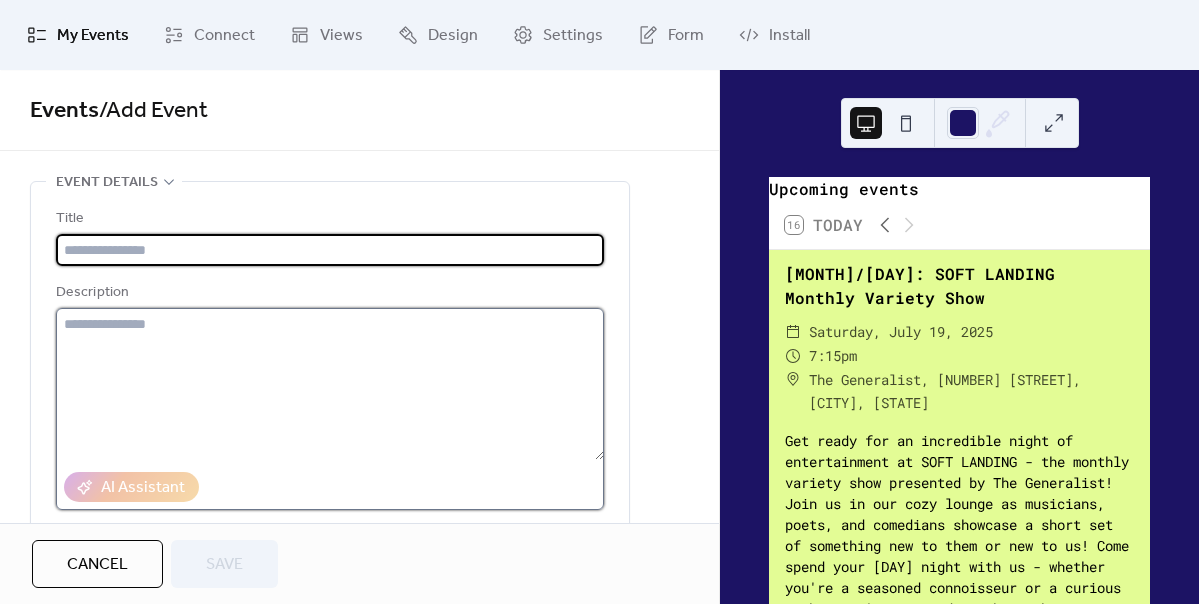 click at bounding box center (330, 384) 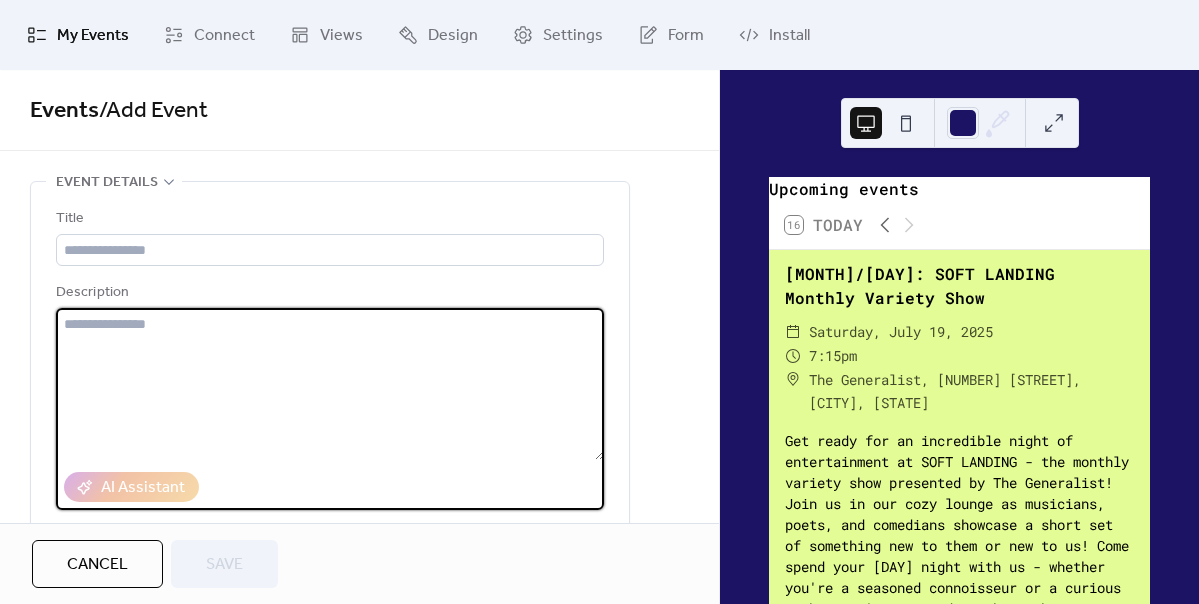paste on "**********" 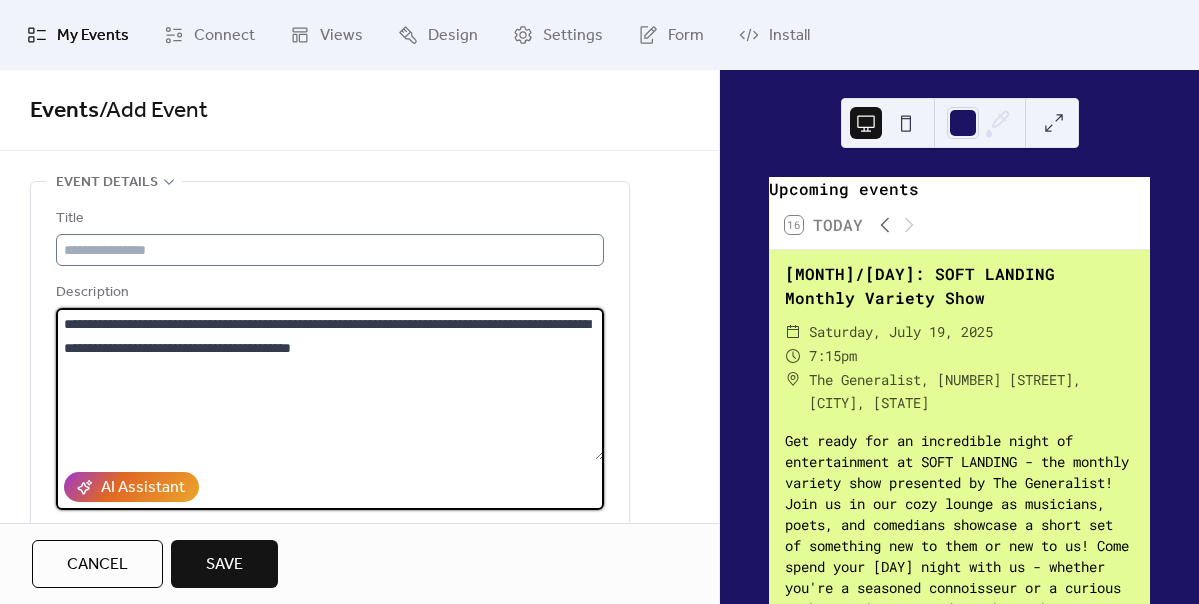 type on "**********" 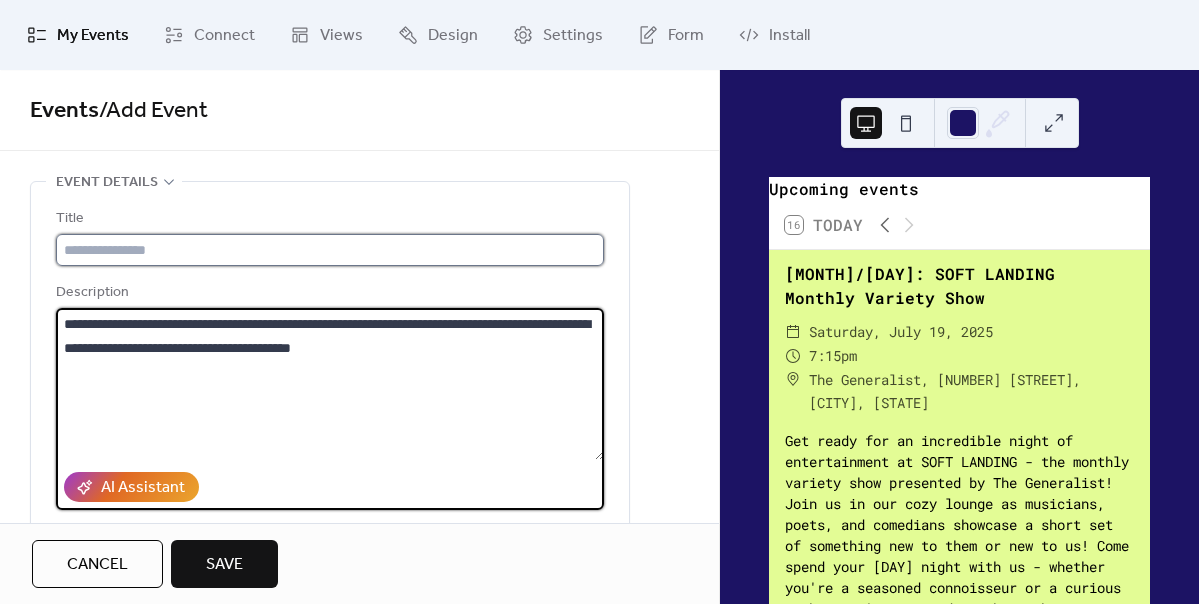 click at bounding box center (330, 250) 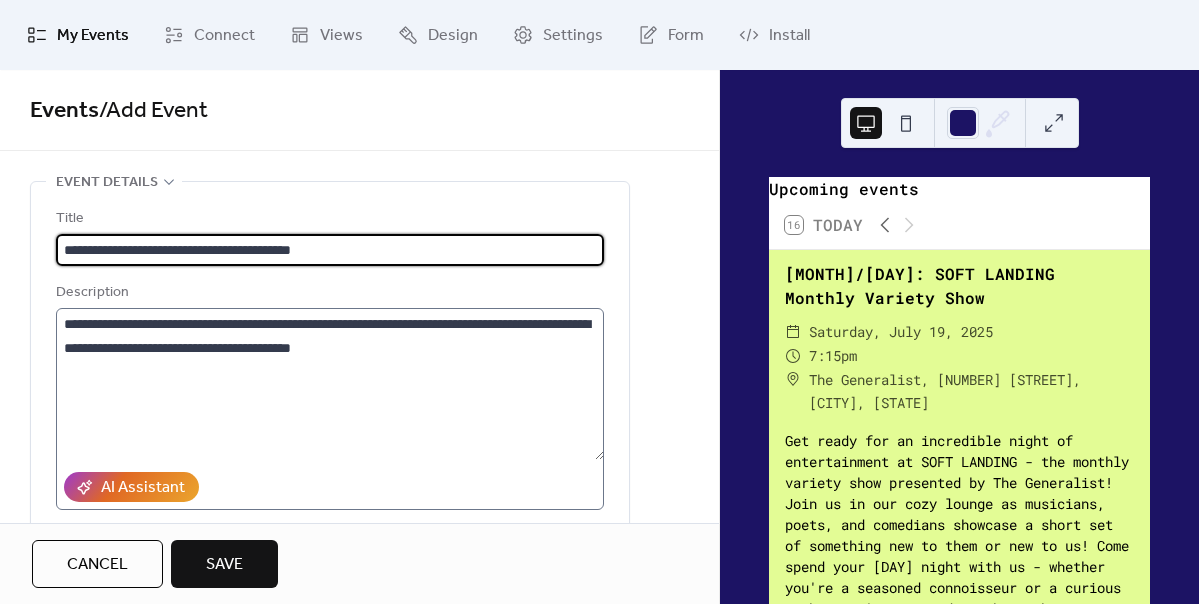 scroll, scrollTop: 317, scrollLeft: 0, axis: vertical 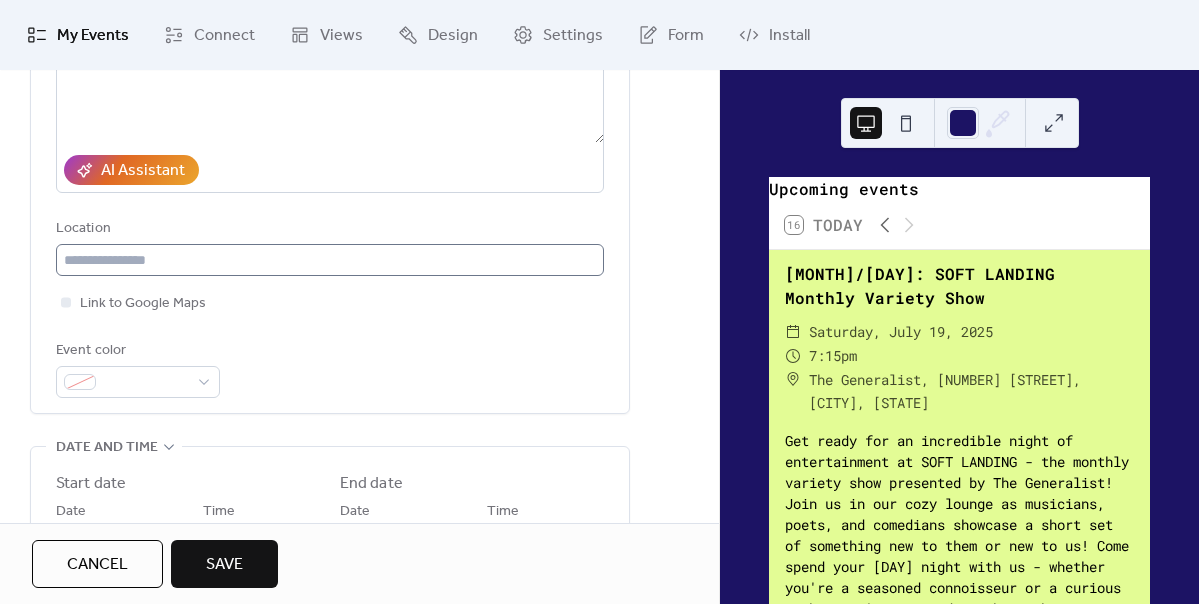 type on "**********" 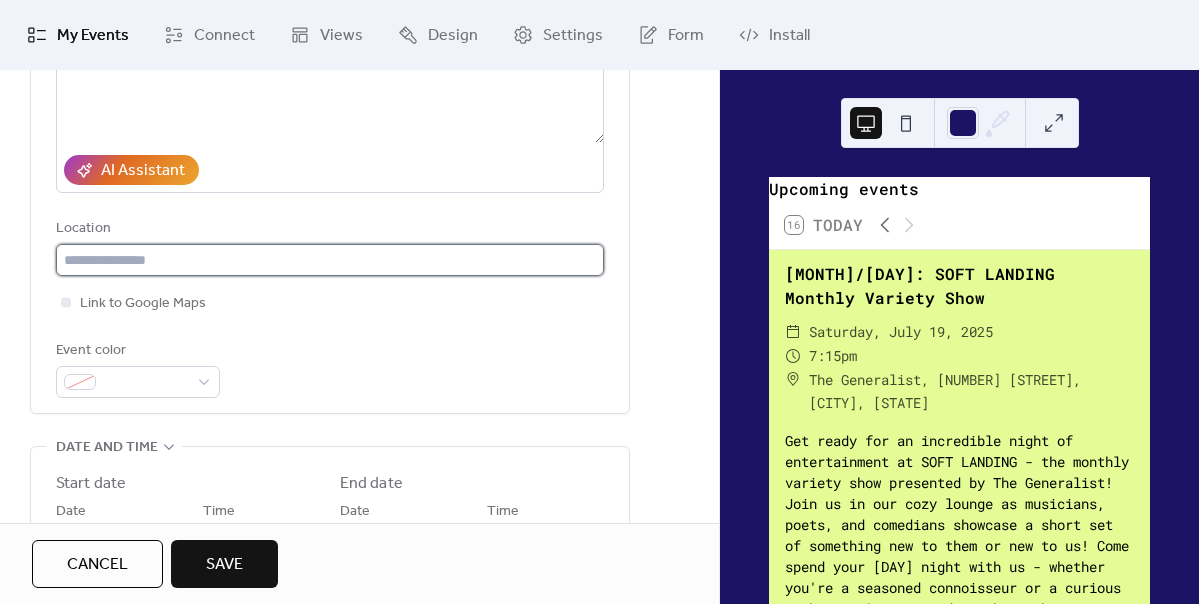 click at bounding box center (330, 260) 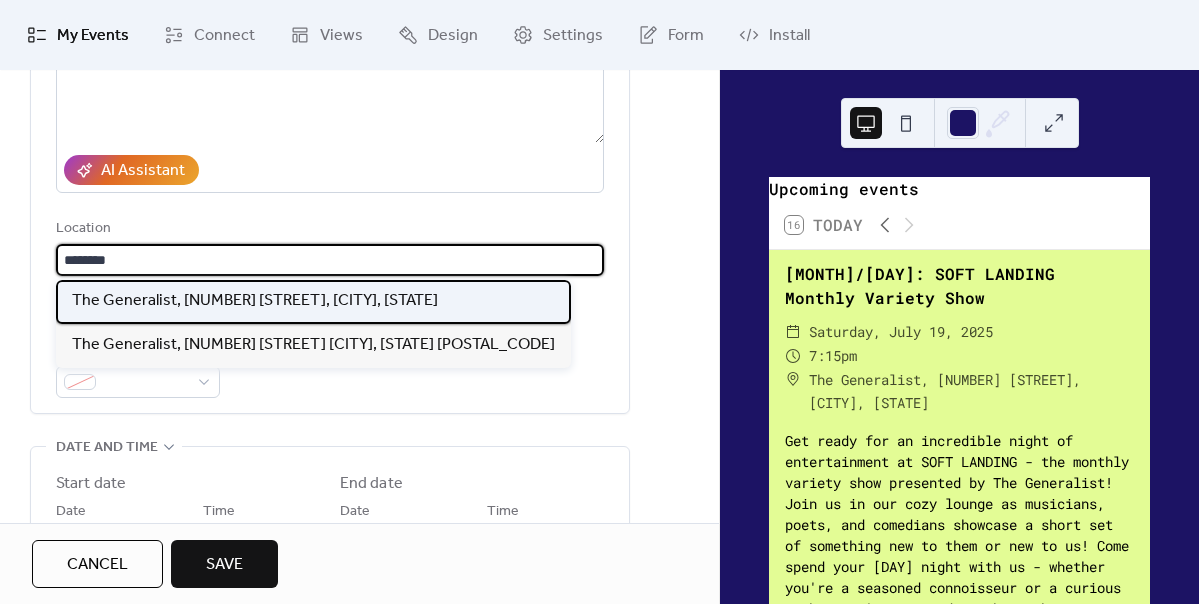 click on "The Generalist, [NUMBER] [STREET], [CITY], [STATE]" at bounding box center [255, 301] 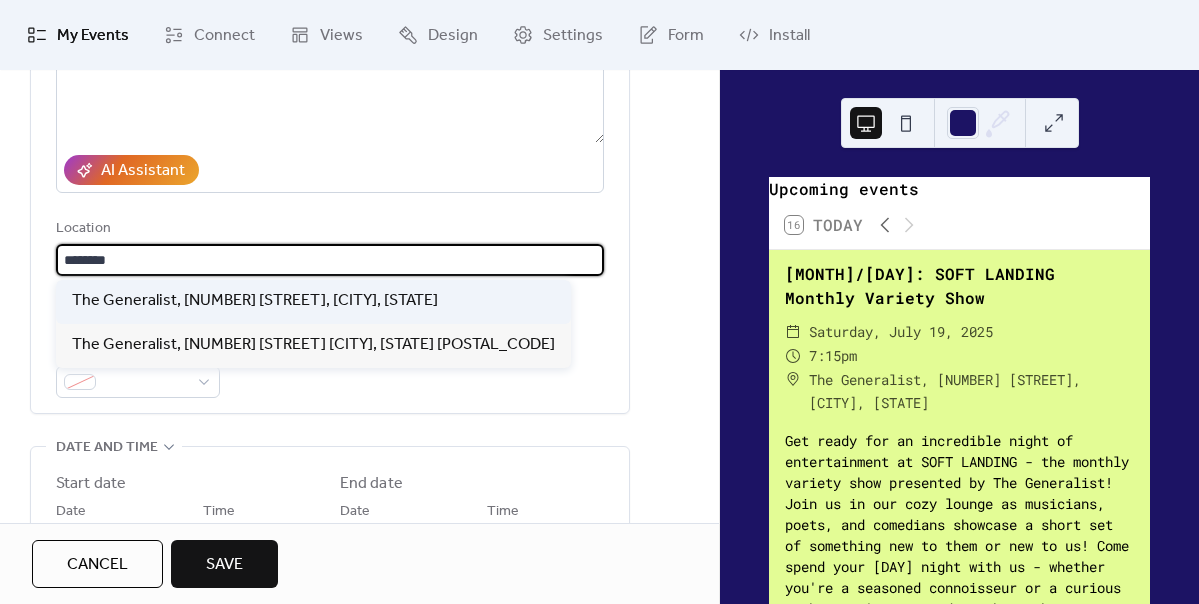 type on "**********" 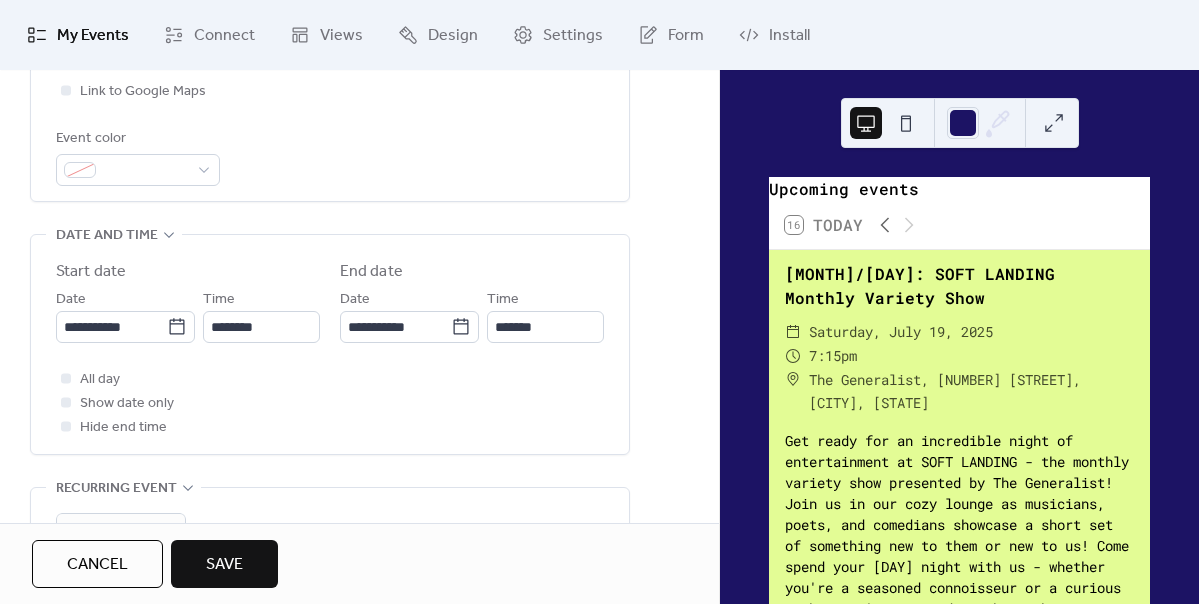 scroll, scrollTop: 563, scrollLeft: 0, axis: vertical 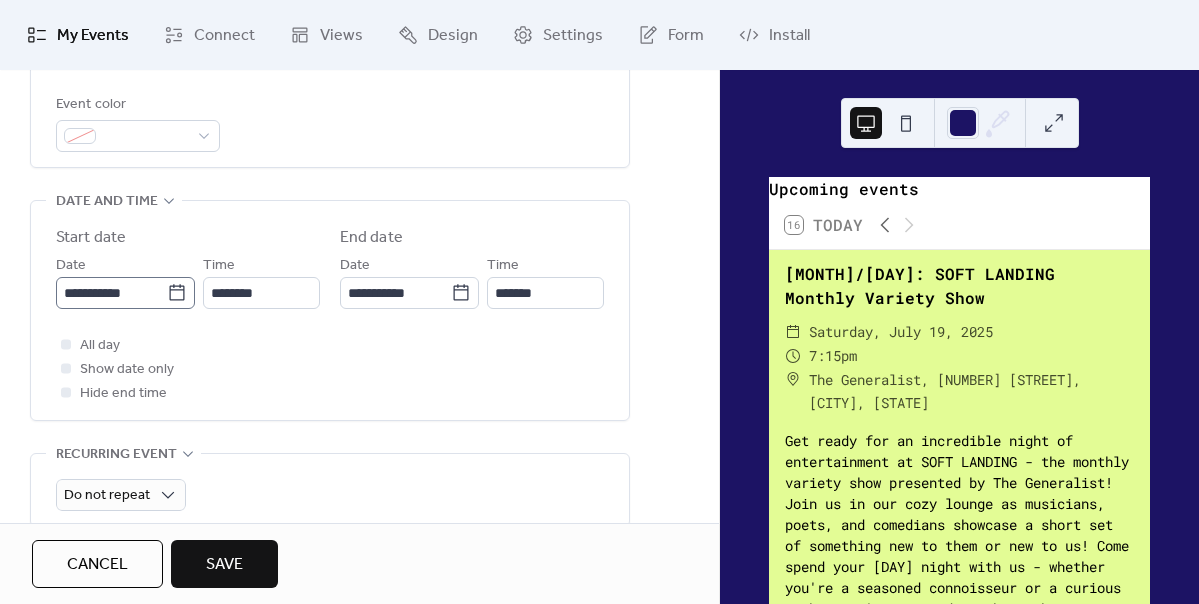 click 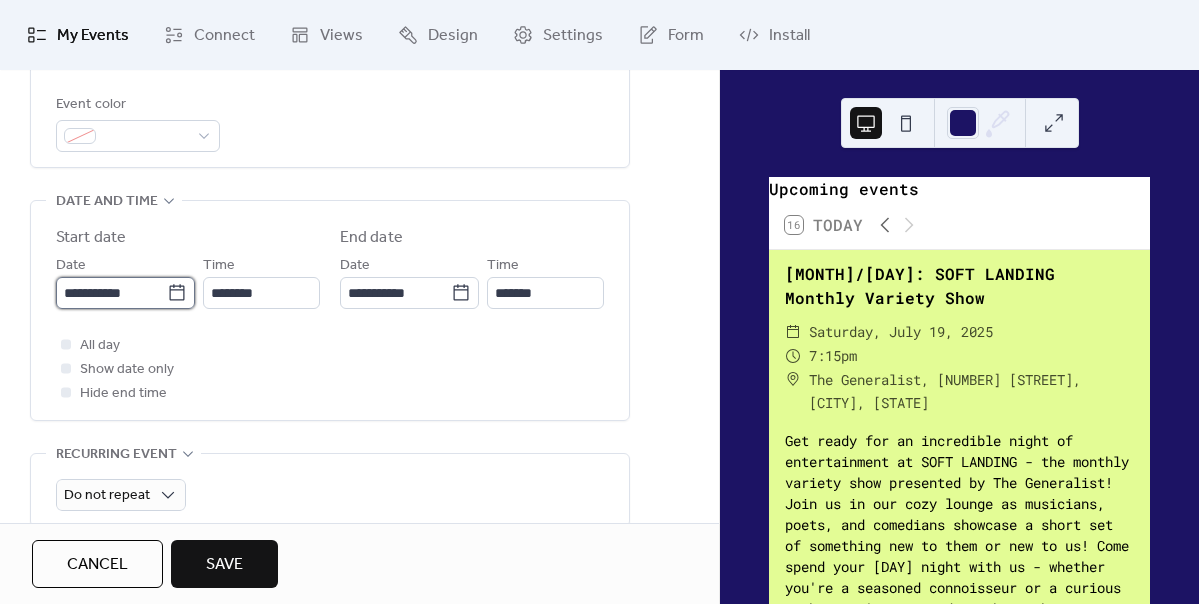 click on "**********" at bounding box center (111, 293) 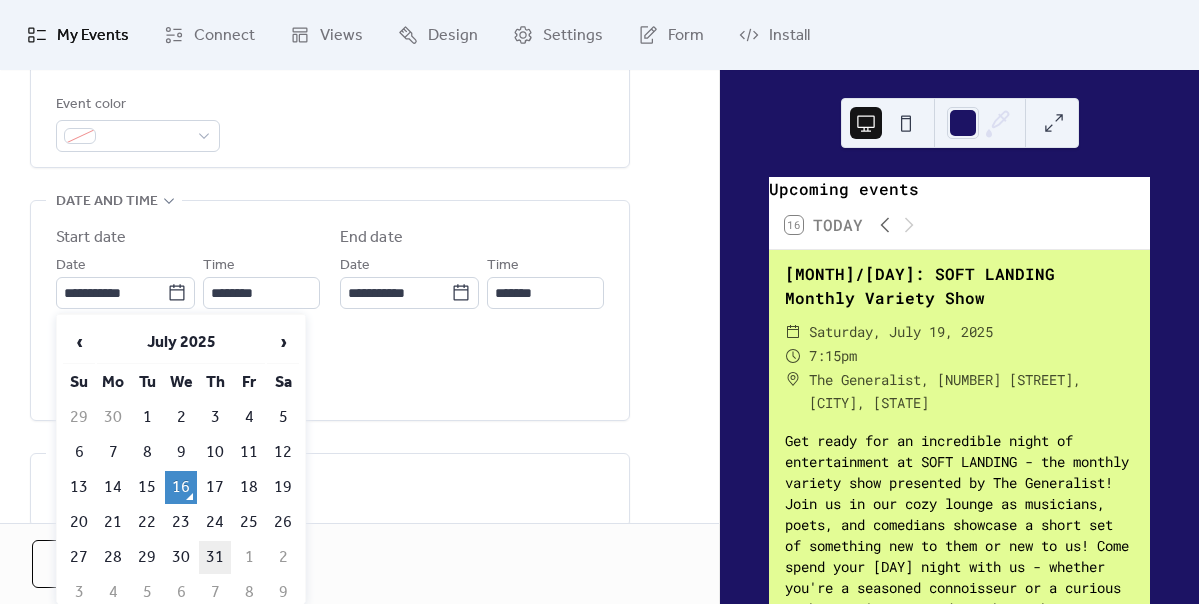 click on "31" at bounding box center [215, 557] 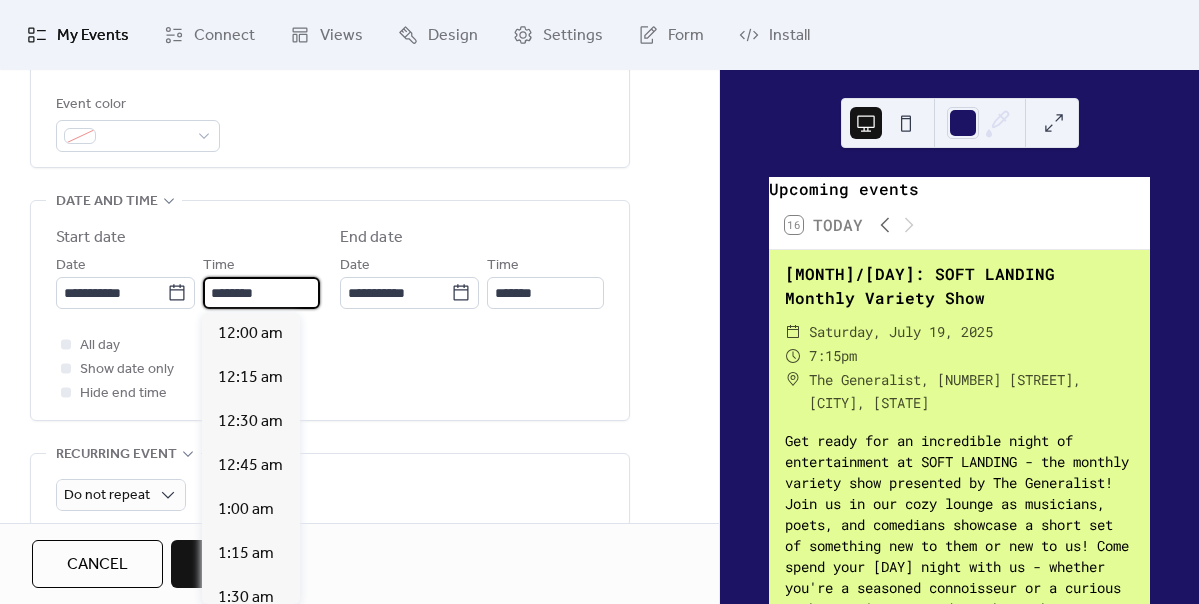 click on "********" at bounding box center [261, 293] 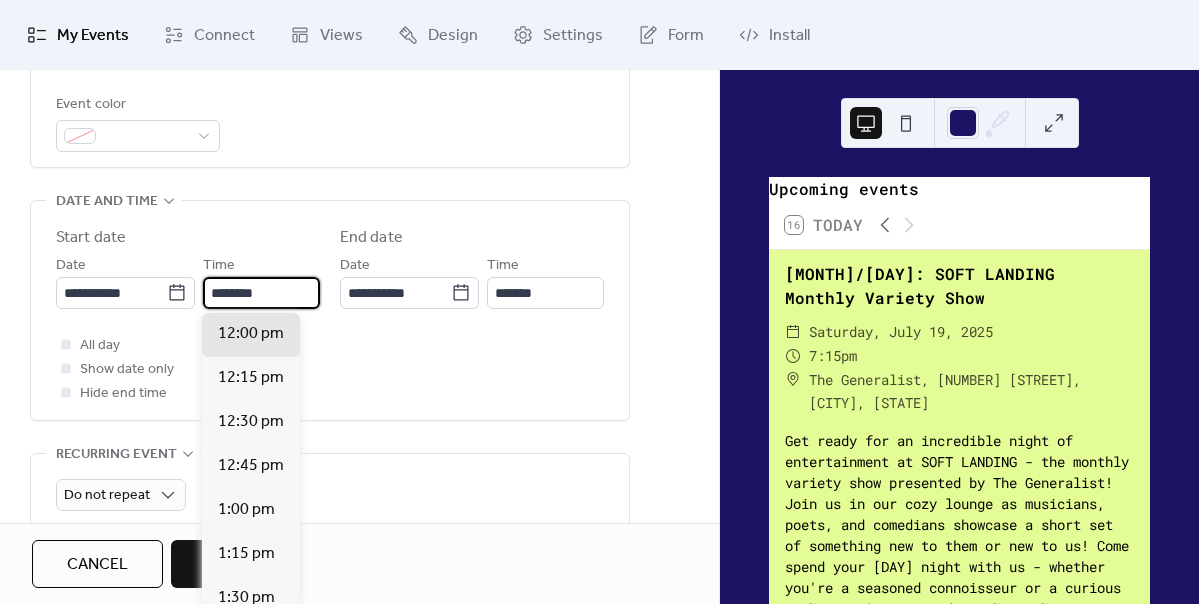 click on "********" at bounding box center [261, 293] 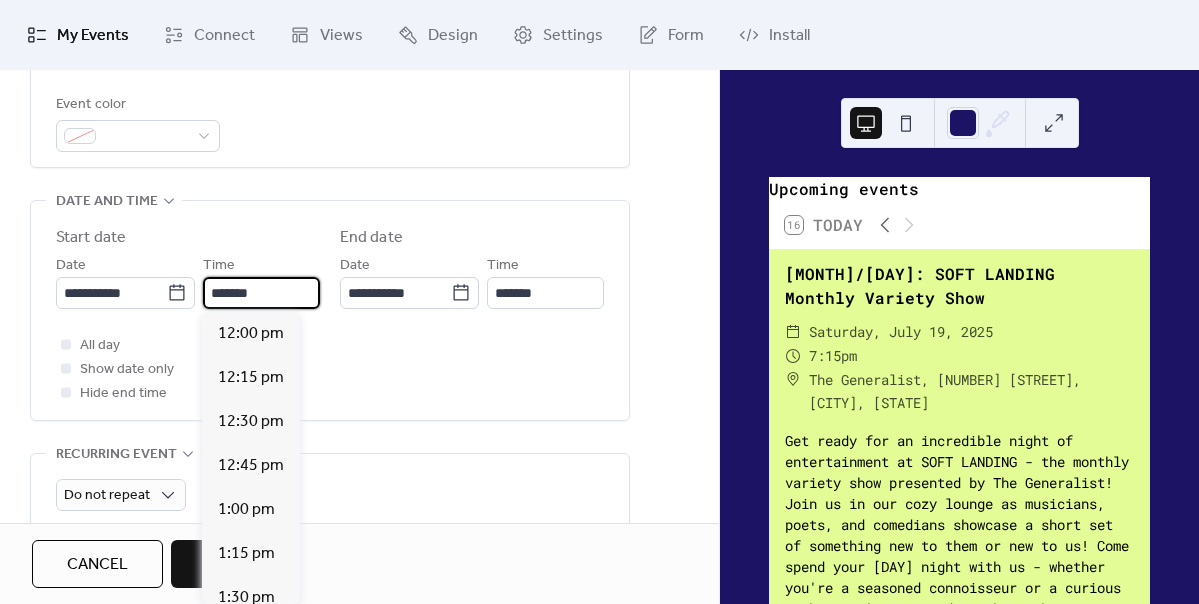 scroll, scrollTop: 3344, scrollLeft: 0, axis: vertical 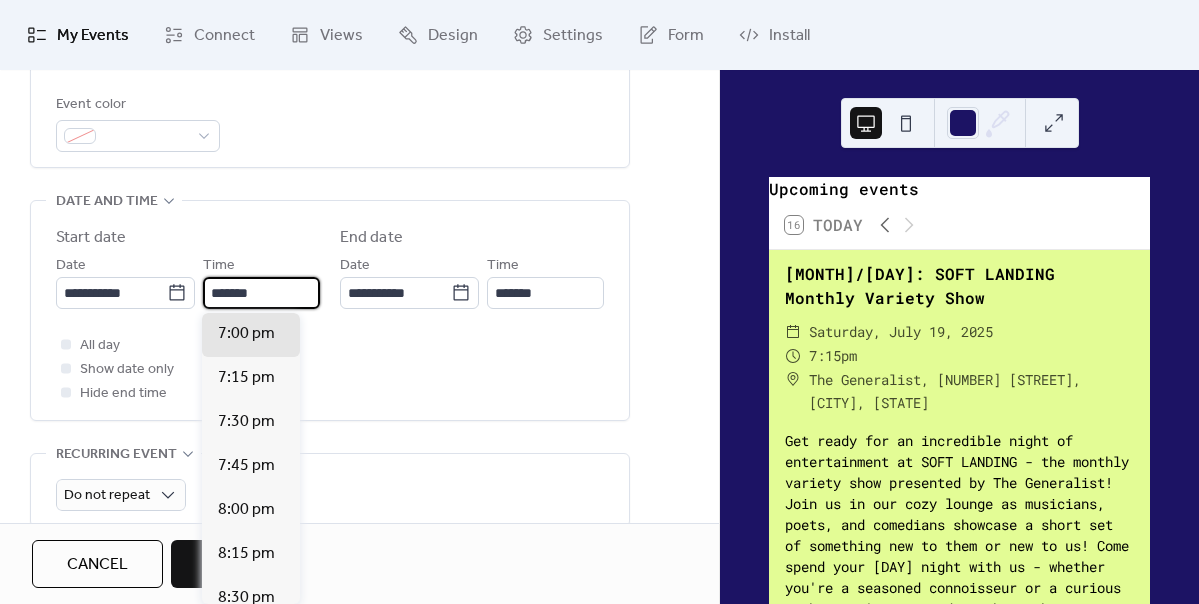 type on "*******" 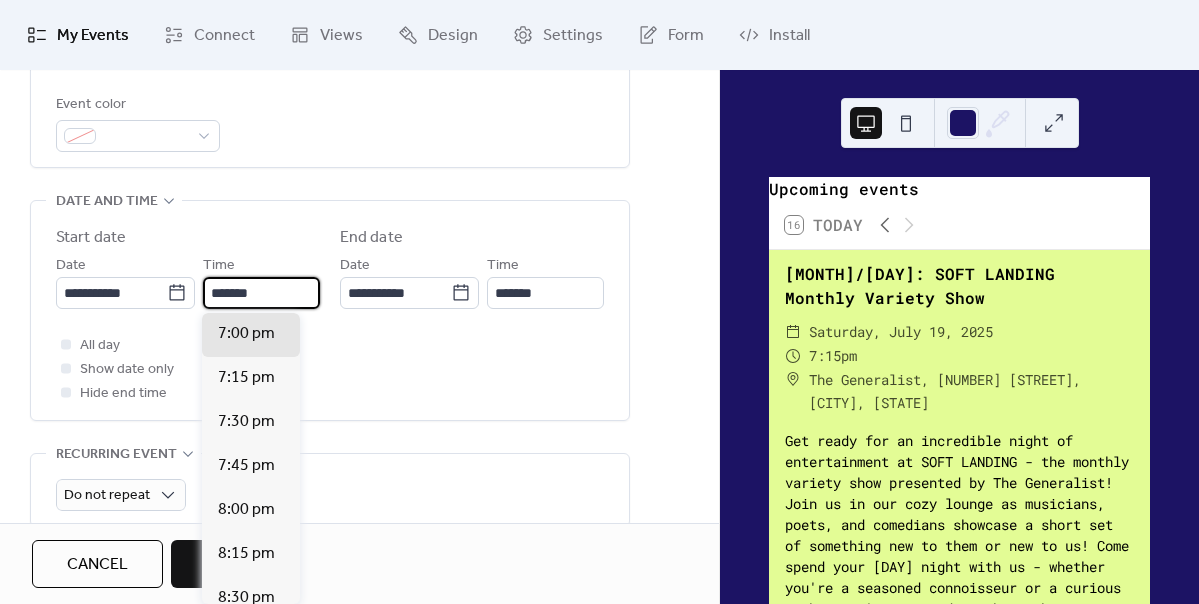 type on "*******" 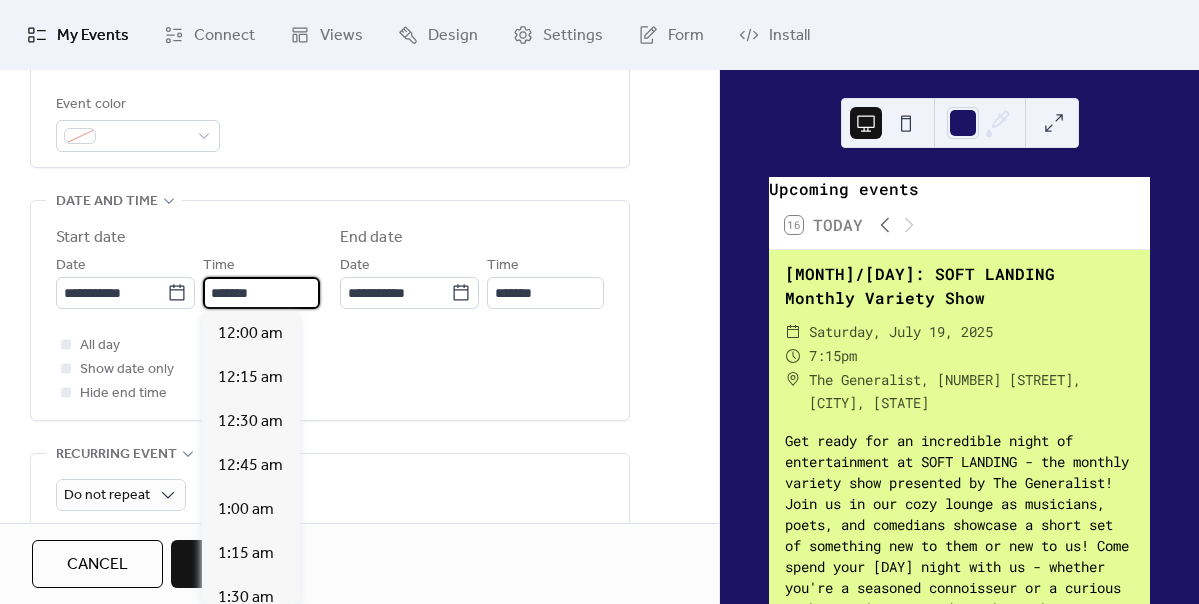 scroll, scrollTop: 3344, scrollLeft: 0, axis: vertical 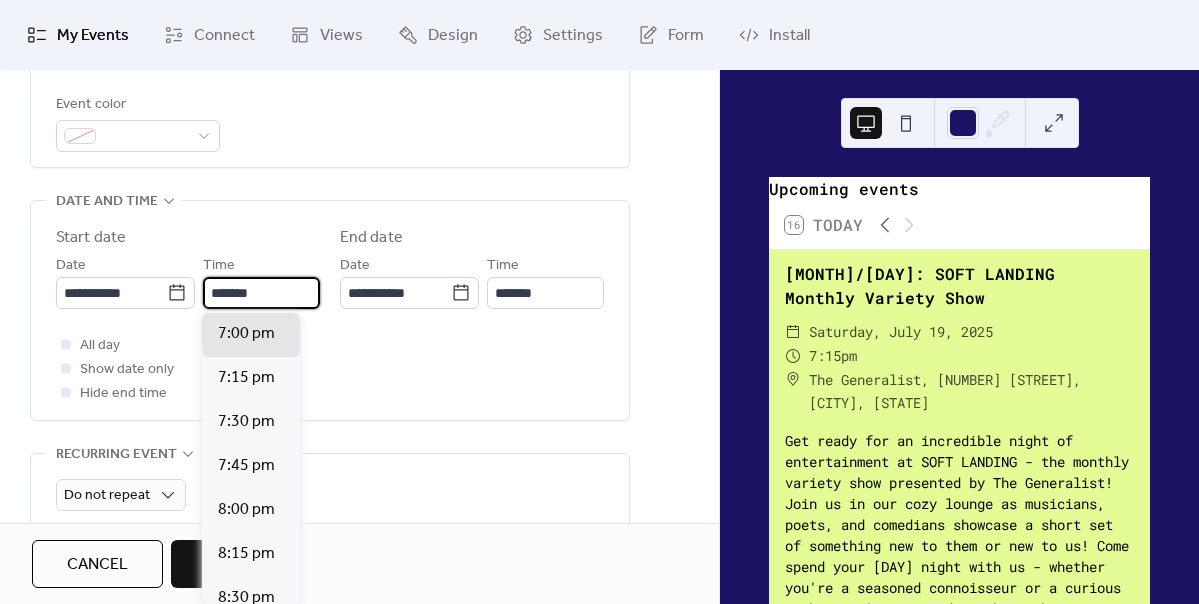click on "All day Show date only Hide end time" at bounding box center (330, 369) 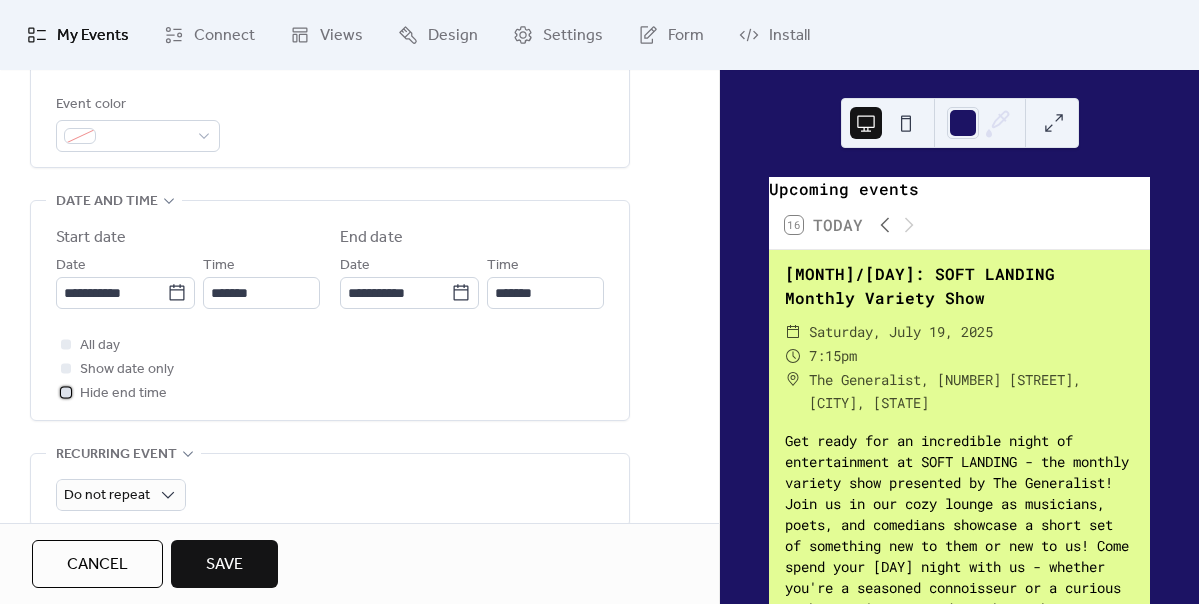 click on "Hide end time" at bounding box center (123, 394) 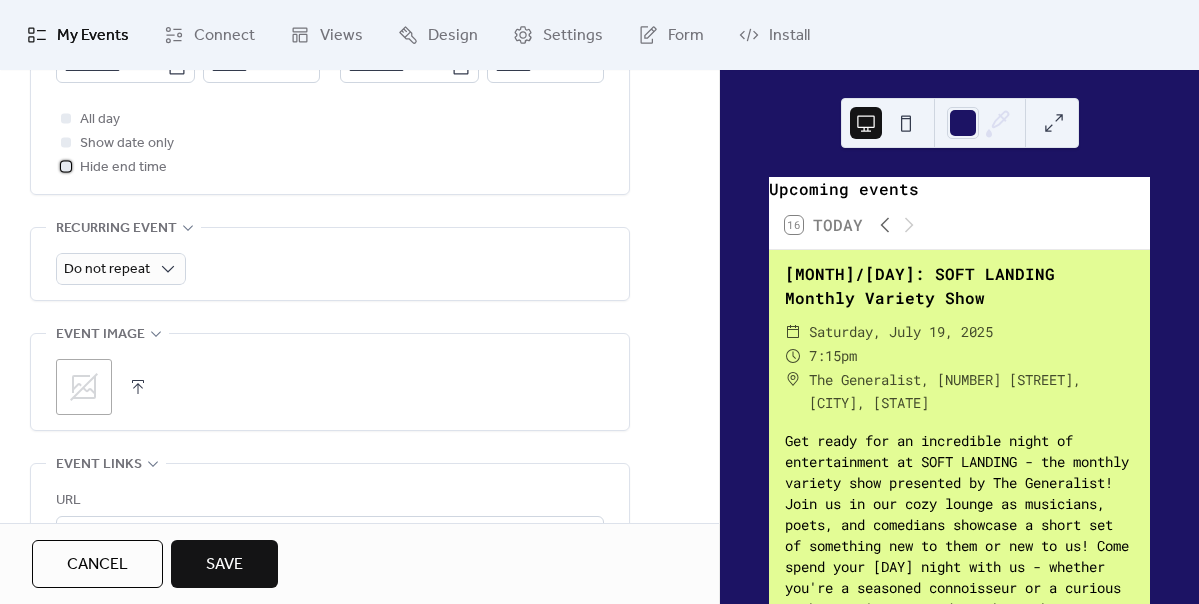 scroll, scrollTop: 788, scrollLeft: 0, axis: vertical 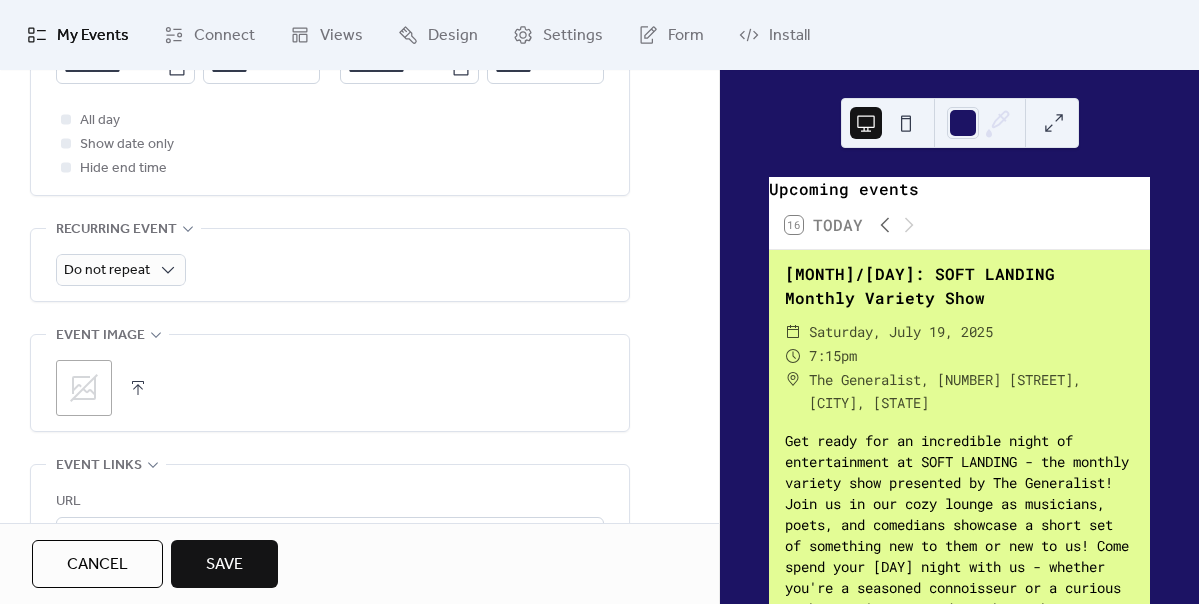 click on ";" at bounding box center (330, 388) 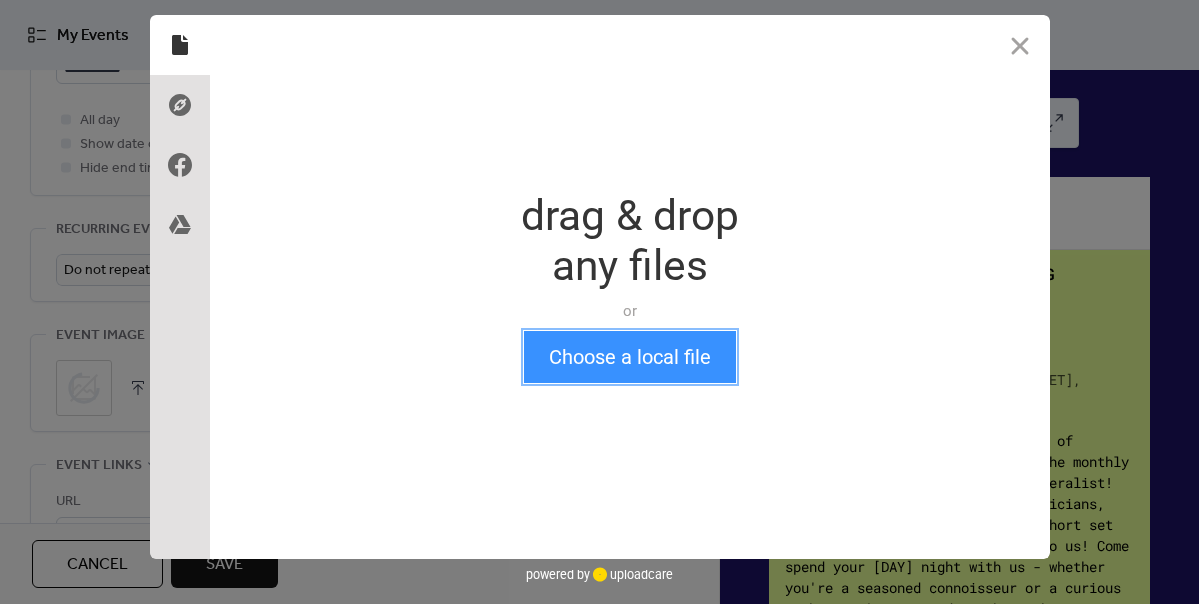 click on "Choose a local file" at bounding box center [630, 357] 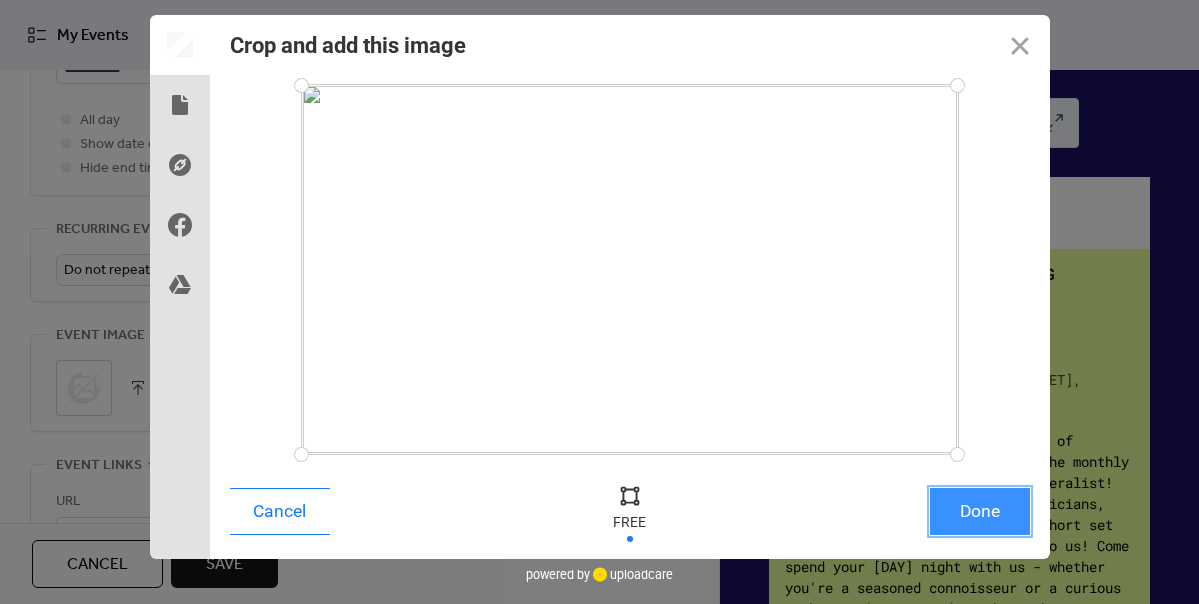 click on "Done" at bounding box center [980, 511] 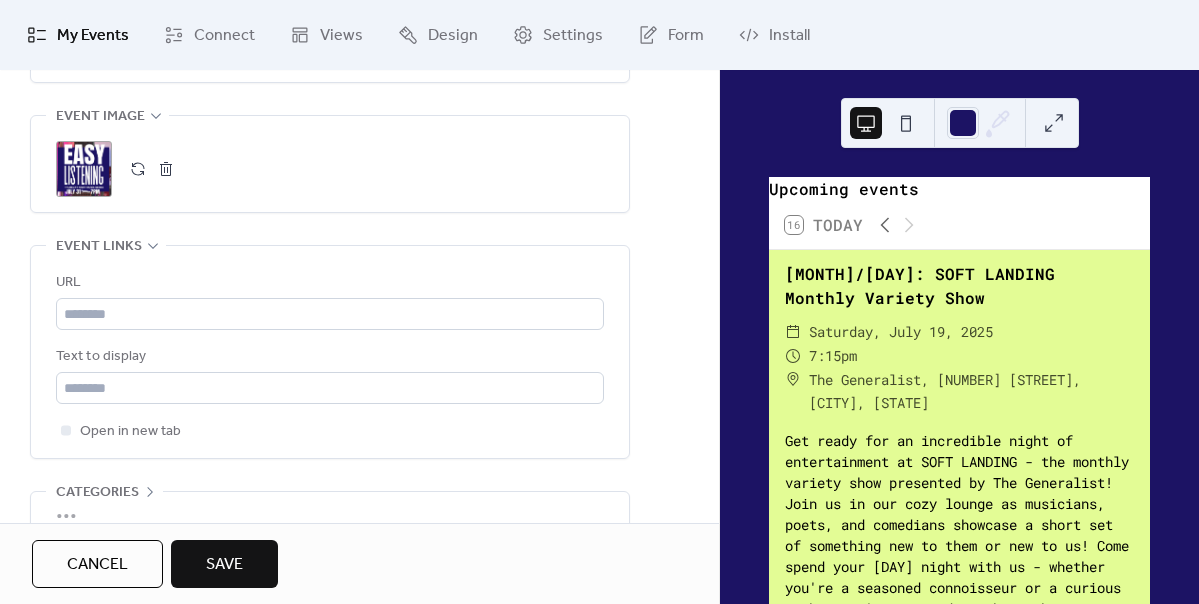 scroll, scrollTop: 1005, scrollLeft: 0, axis: vertical 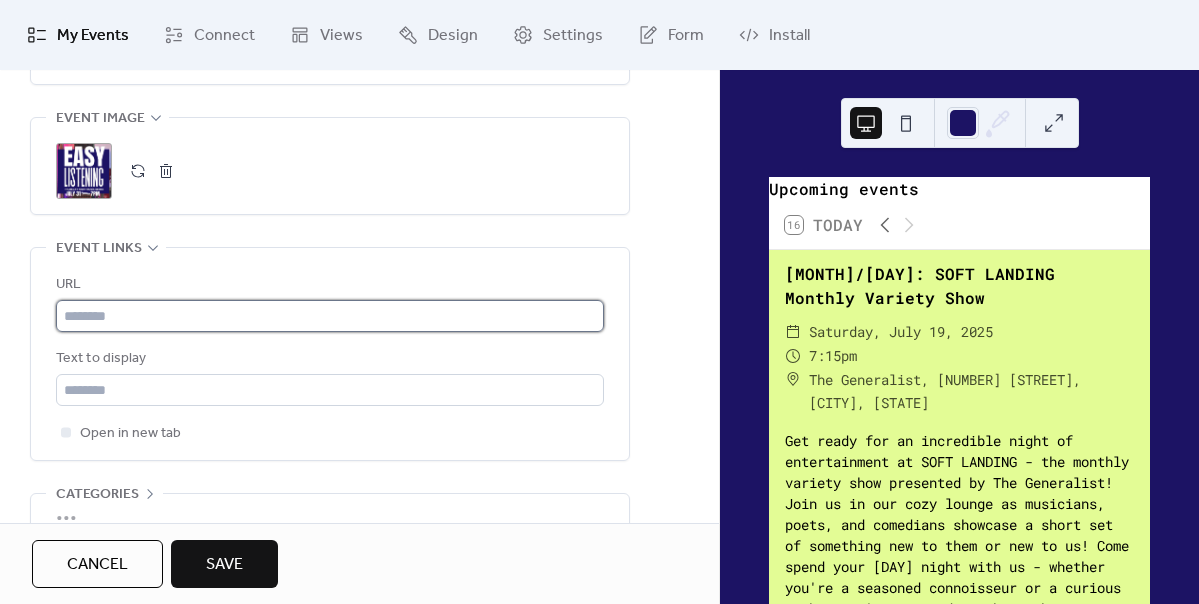 click at bounding box center (330, 316) 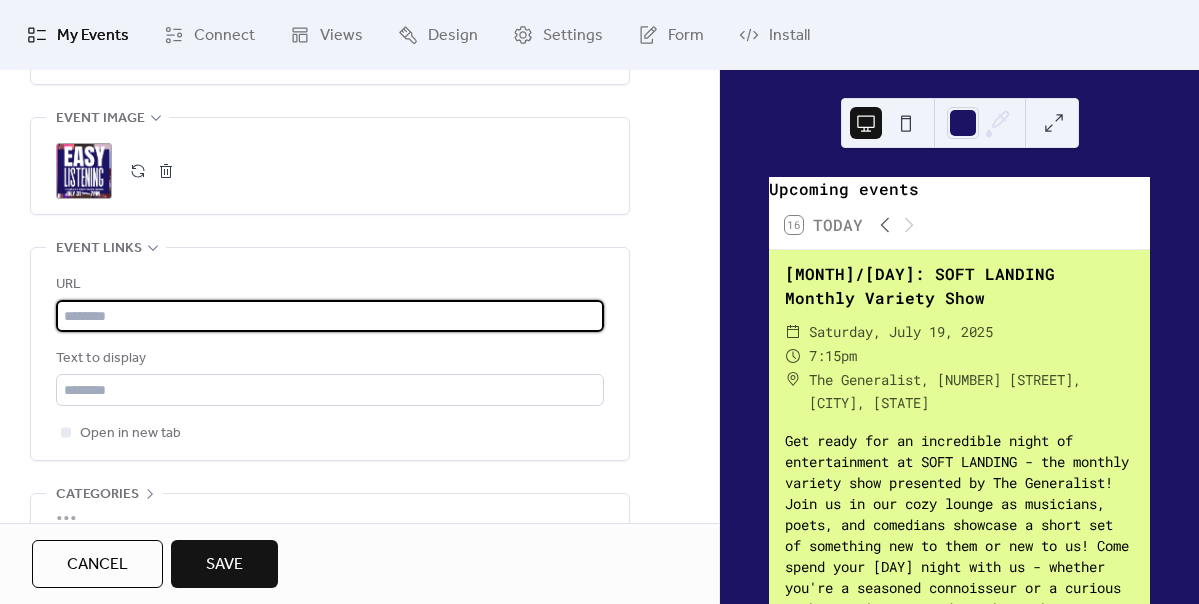 paste on "**********" 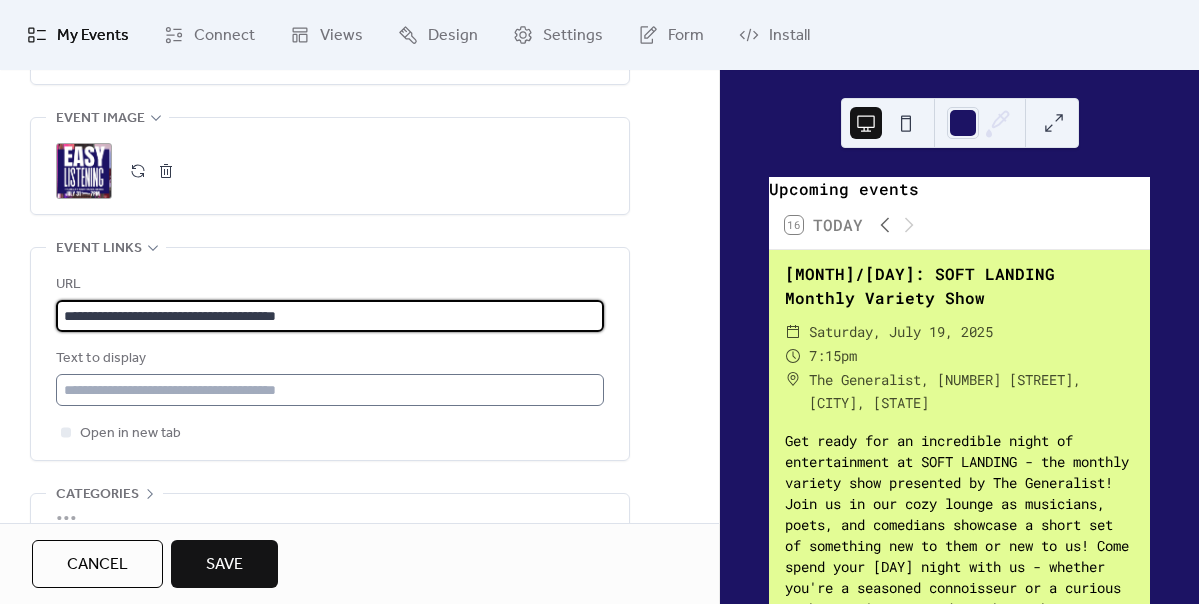 type on "**********" 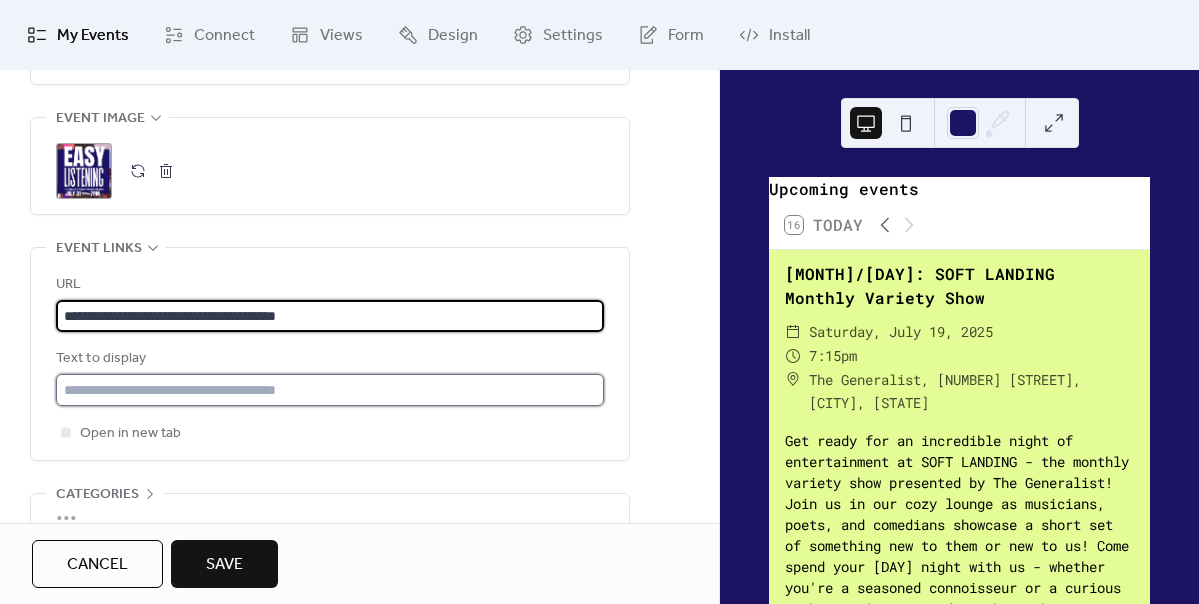 click at bounding box center [330, 390] 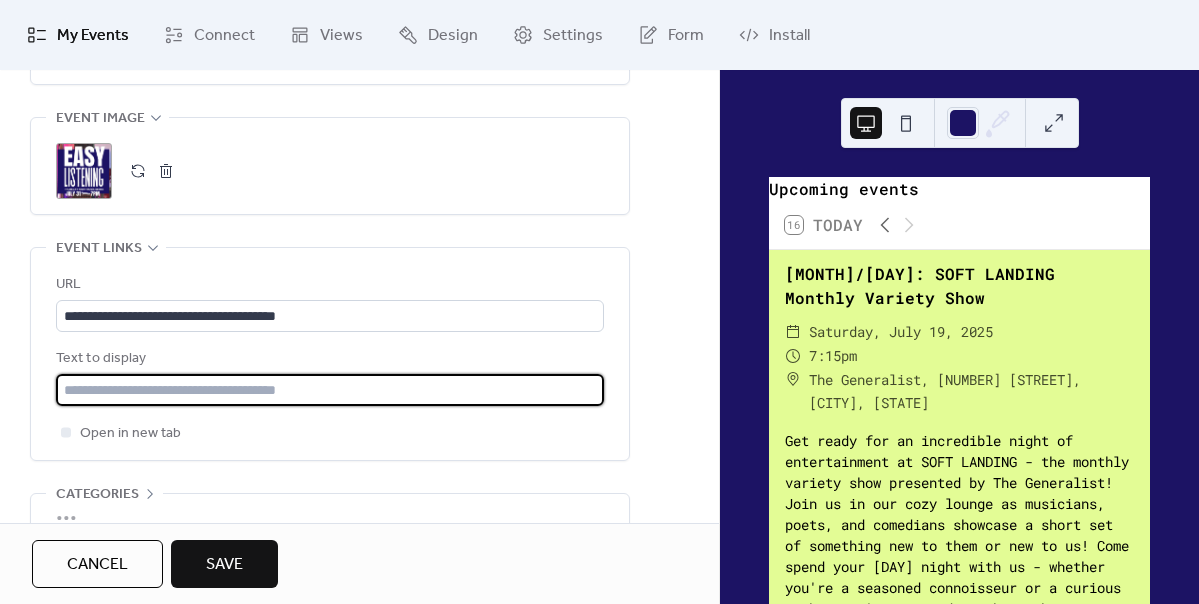 type on "**********" 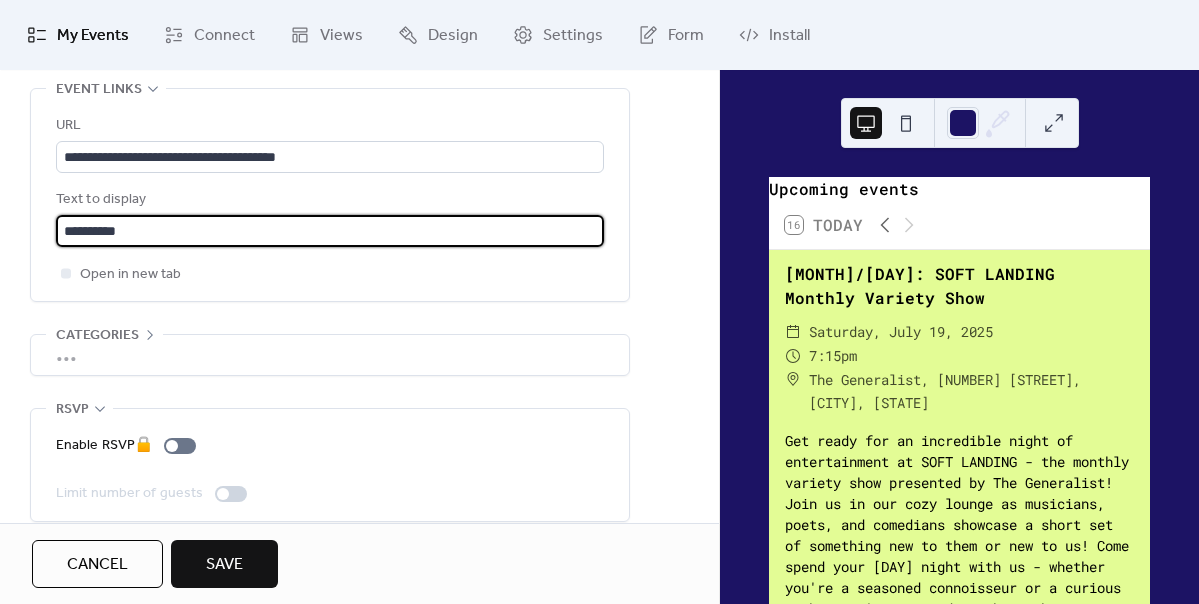 scroll, scrollTop: 1187, scrollLeft: 0, axis: vertical 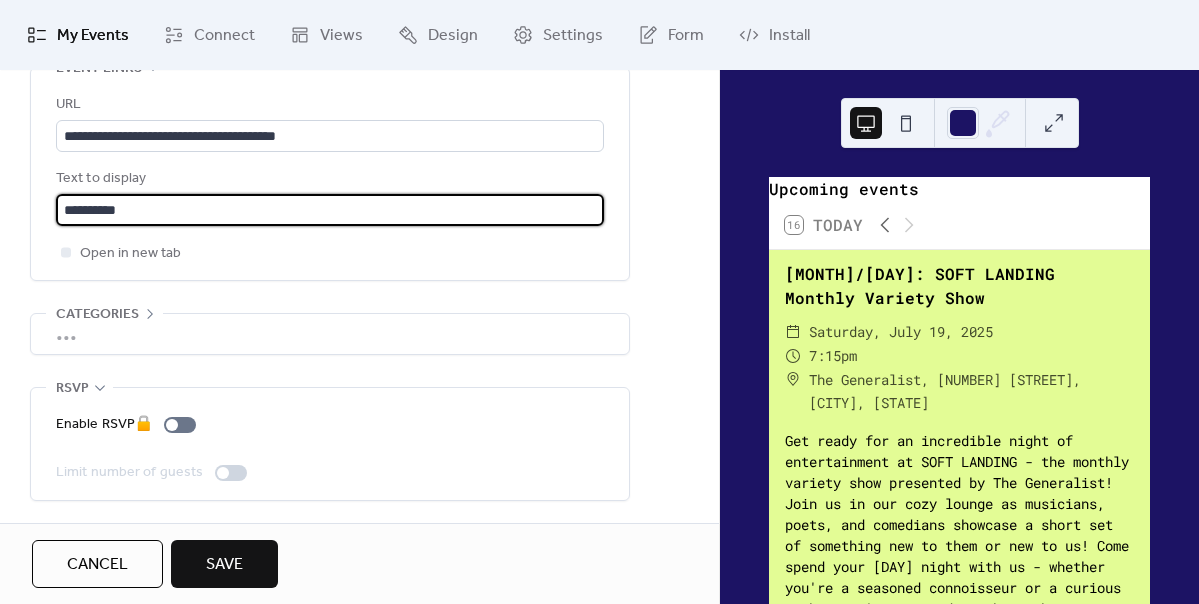 click on "Save" at bounding box center (224, 565) 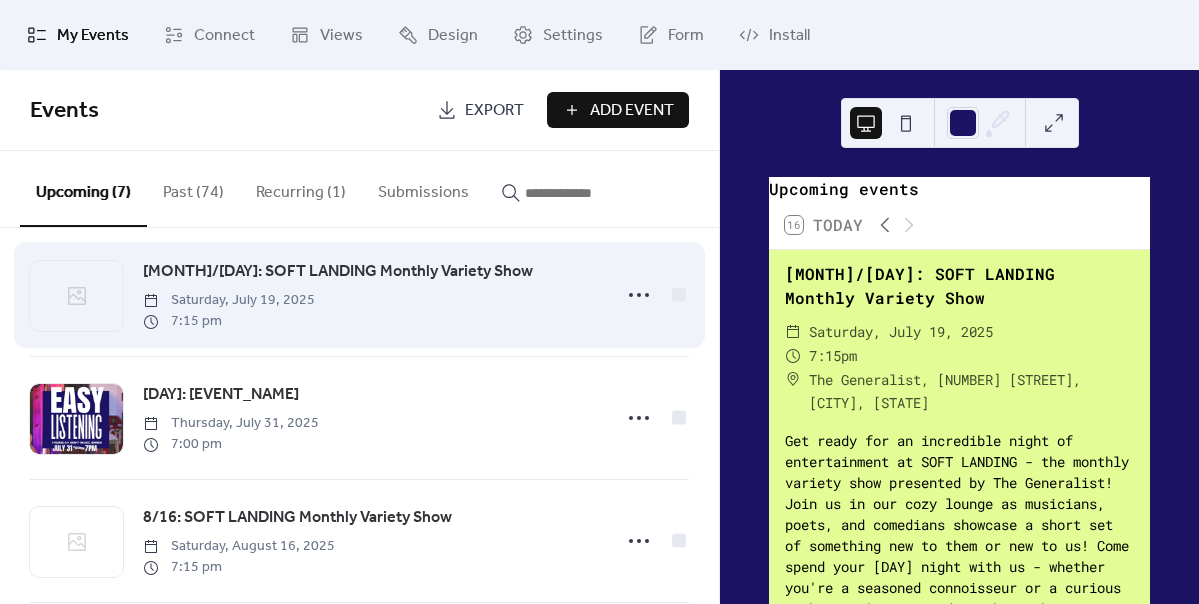 scroll, scrollTop: 23, scrollLeft: 0, axis: vertical 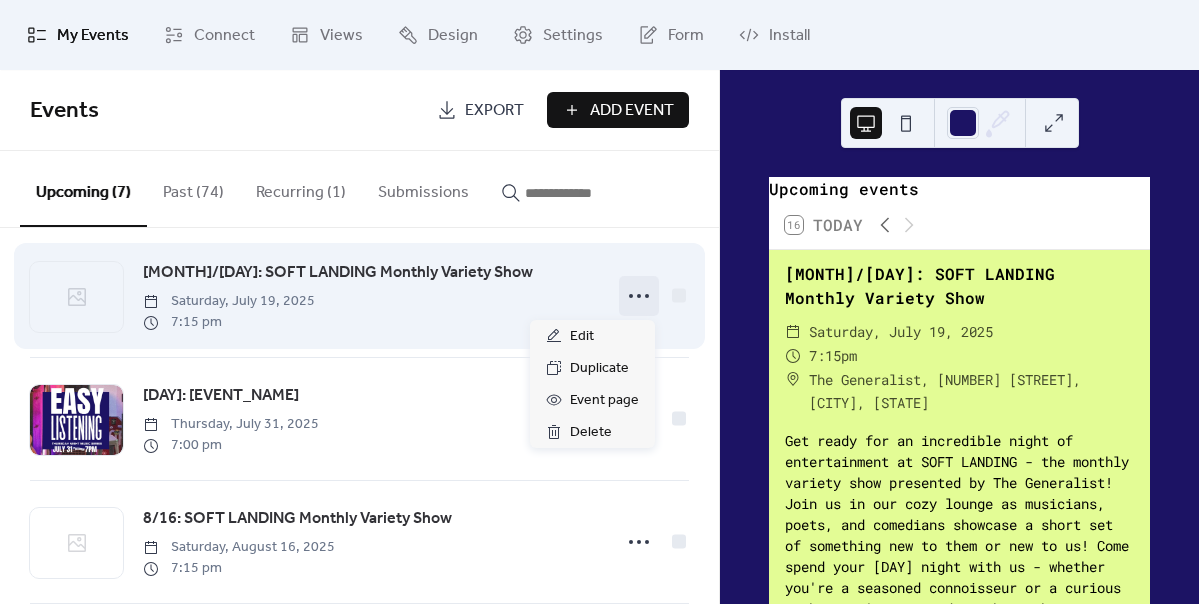 click 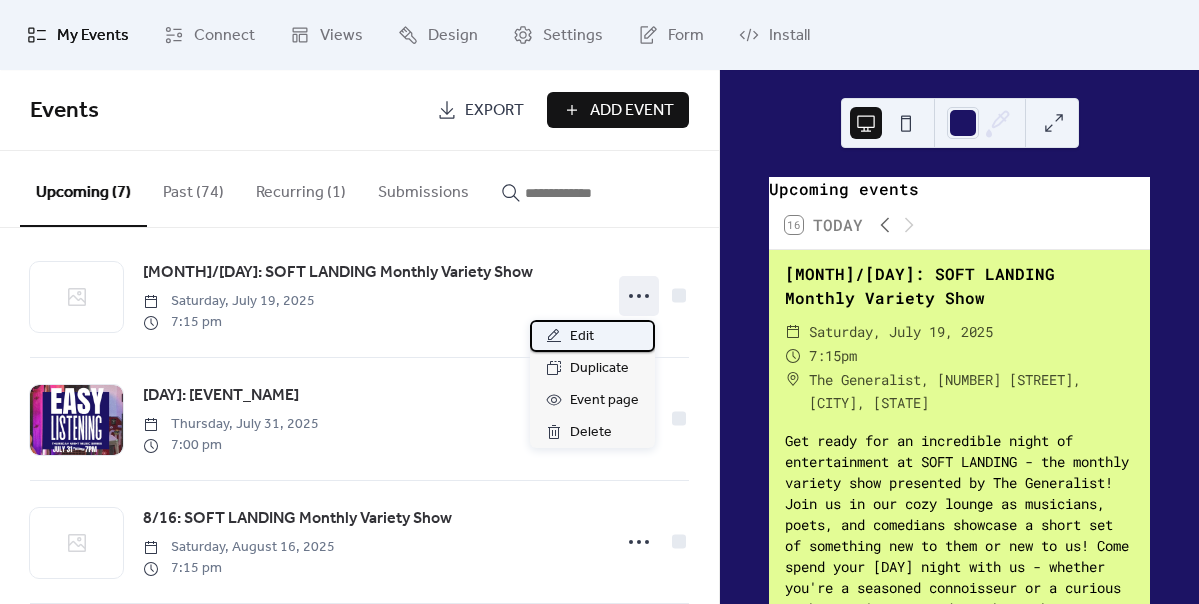 click on "Edit" at bounding box center [592, 336] 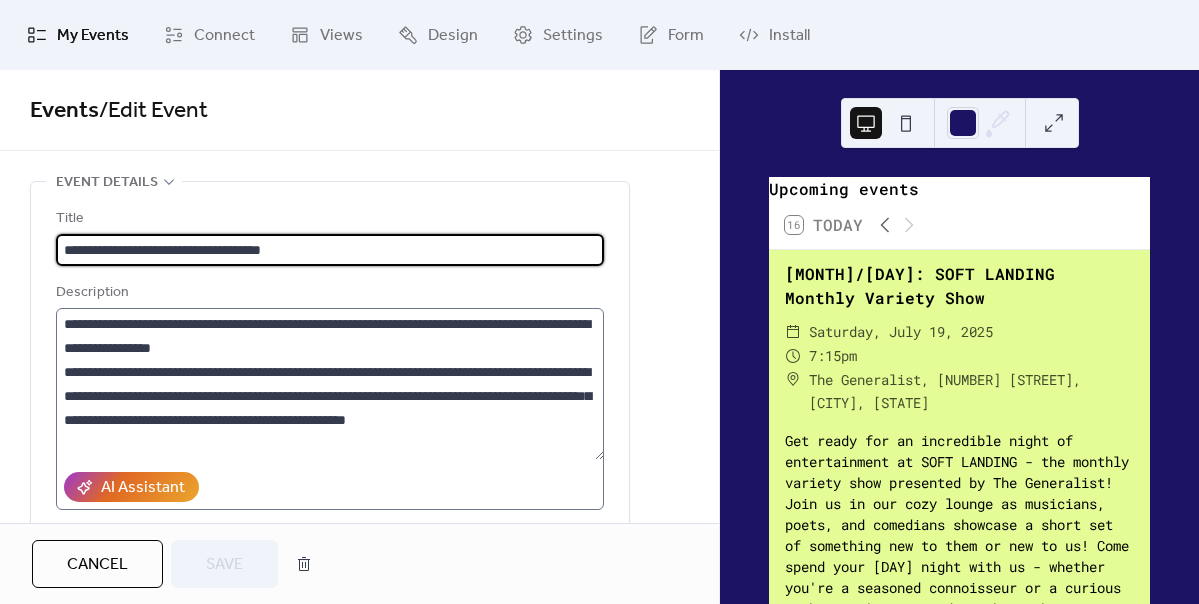 scroll, scrollTop: 120, scrollLeft: 0, axis: vertical 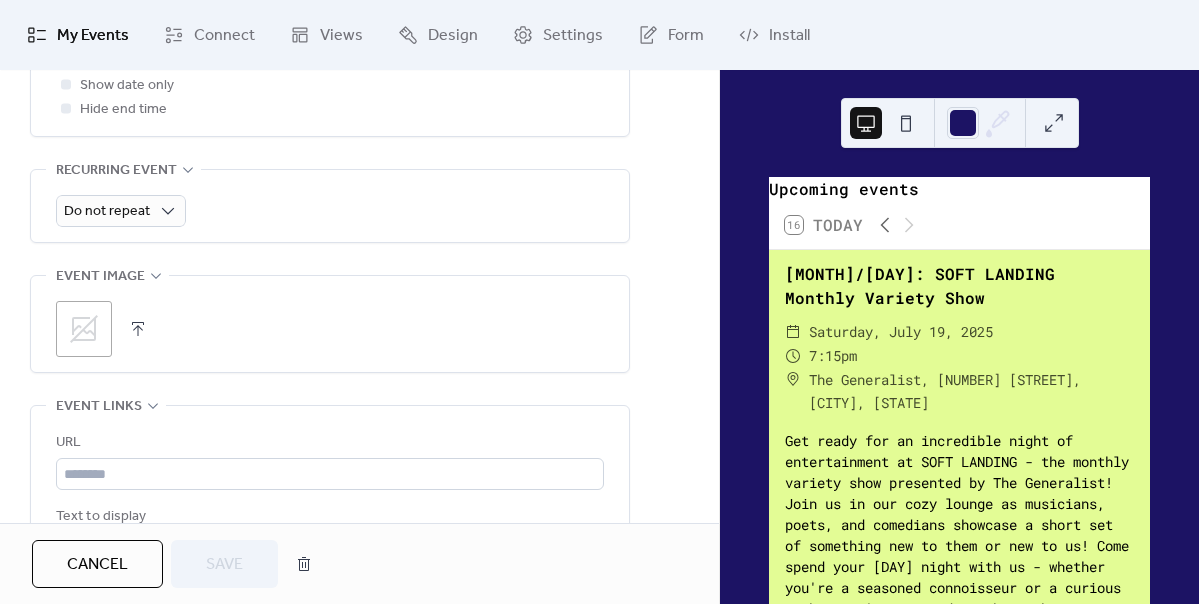 click at bounding box center [138, 329] 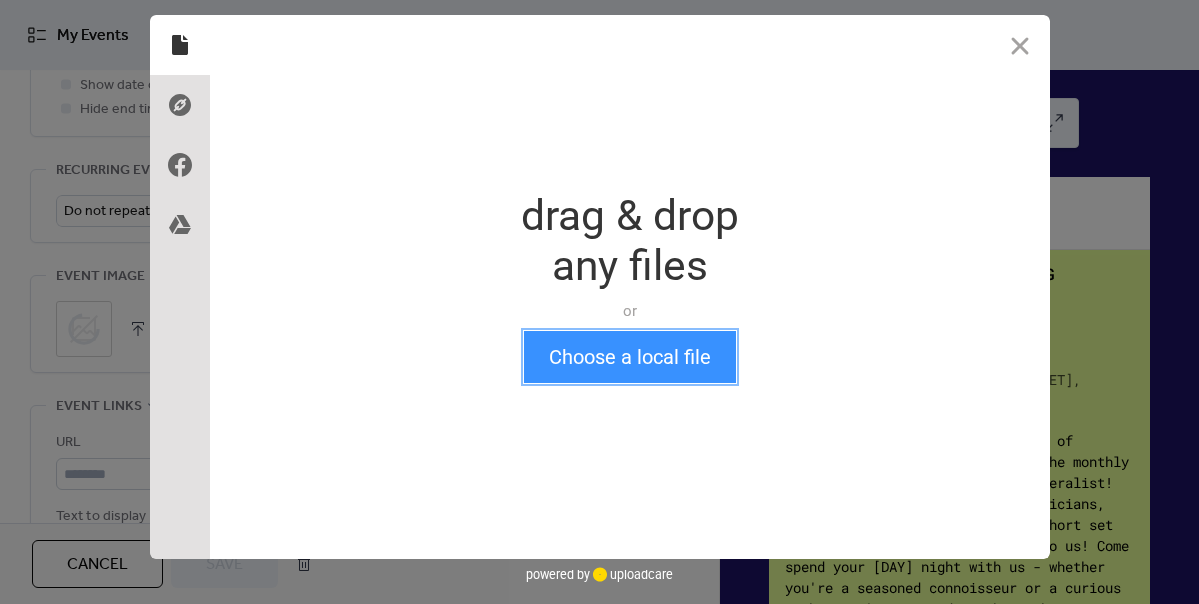 click on "Choose a local file" at bounding box center (630, 357) 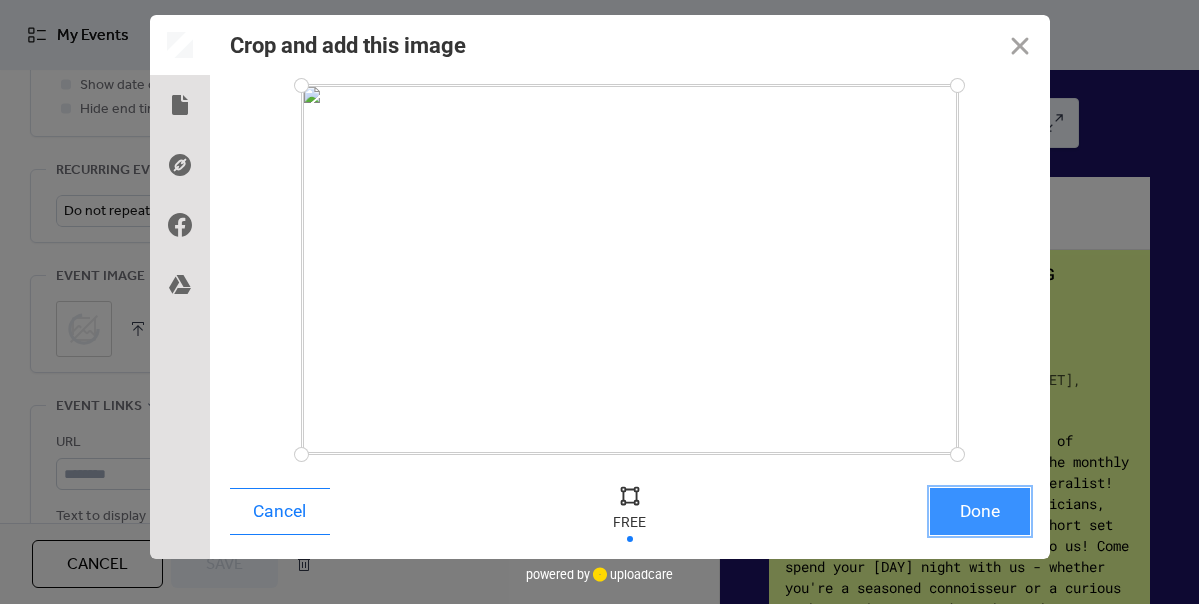 click on "Done" at bounding box center [980, 511] 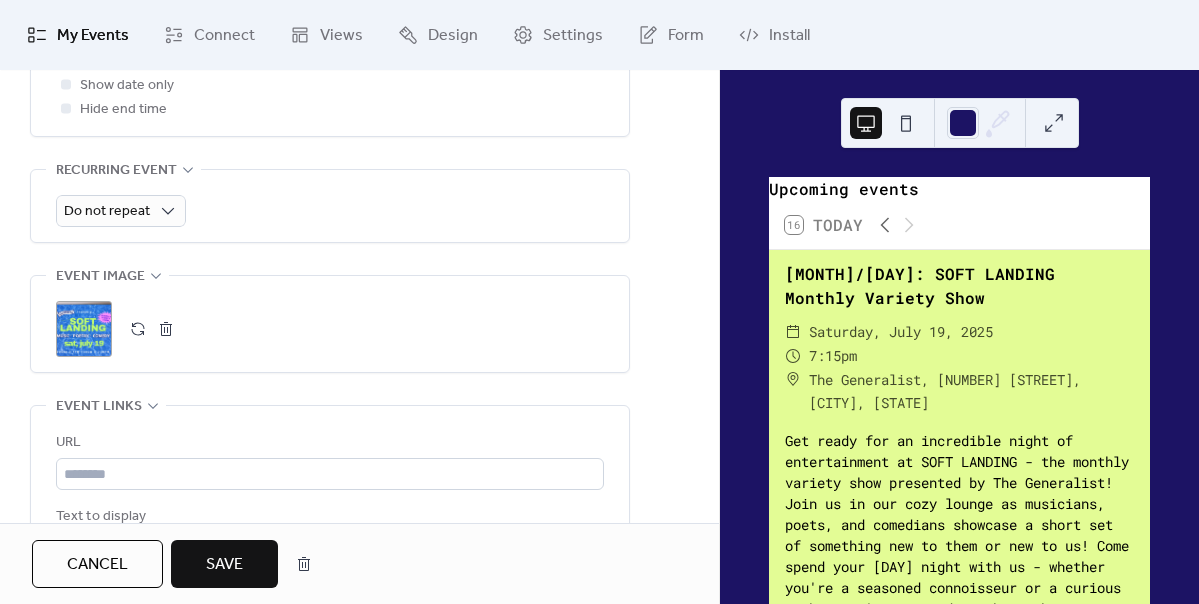 click on "Save" at bounding box center [224, 565] 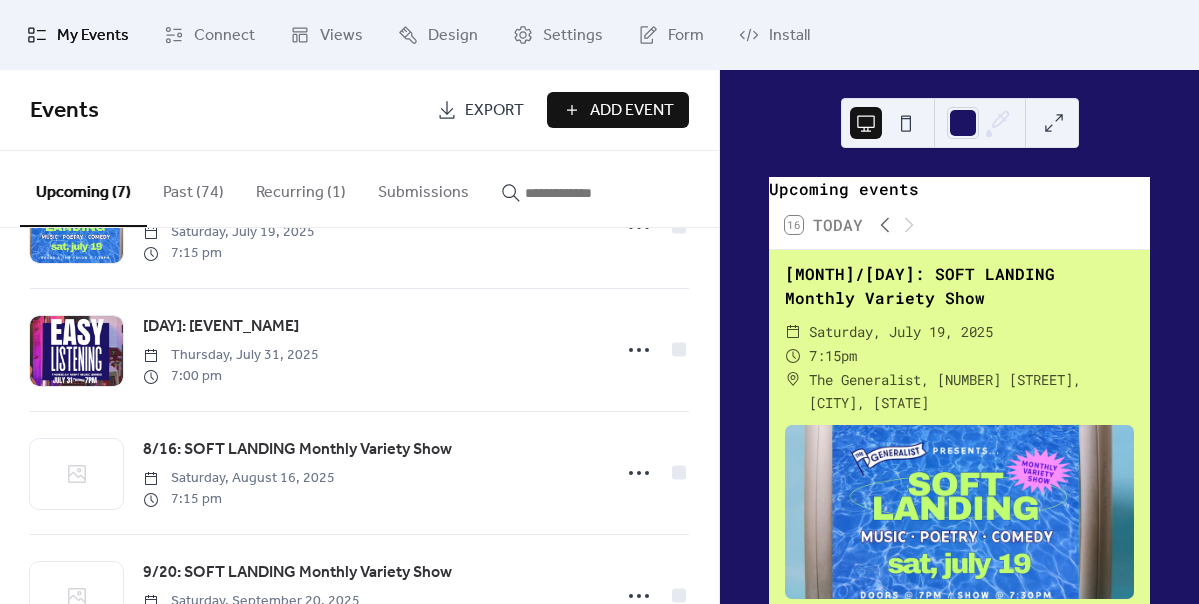 scroll, scrollTop: 0, scrollLeft: 0, axis: both 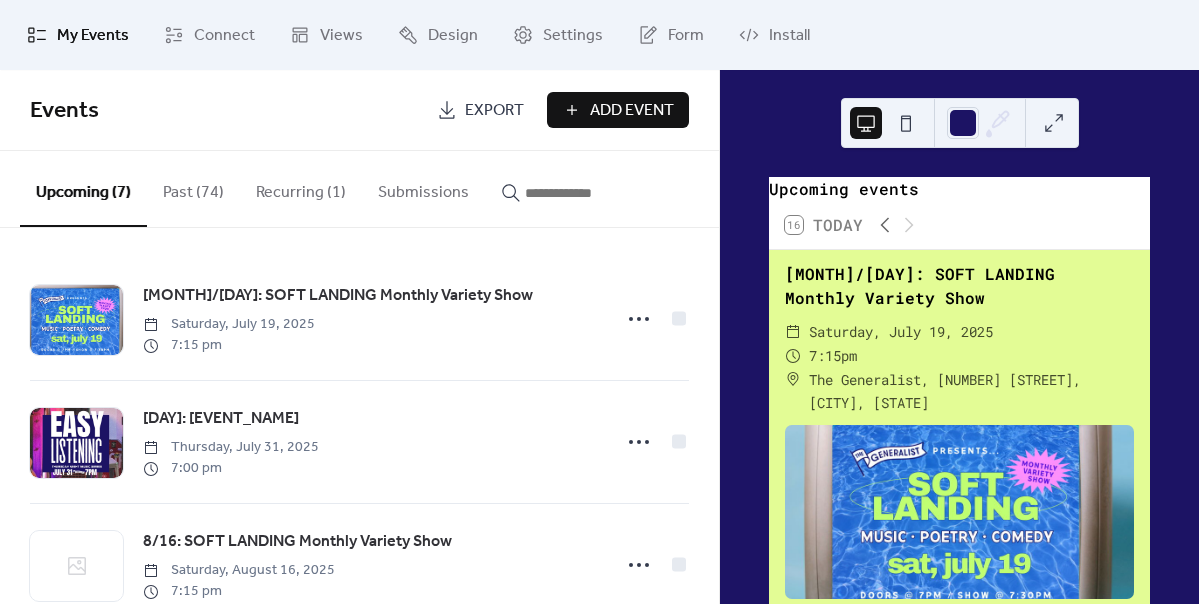 click on "Past (74)" at bounding box center (193, 188) 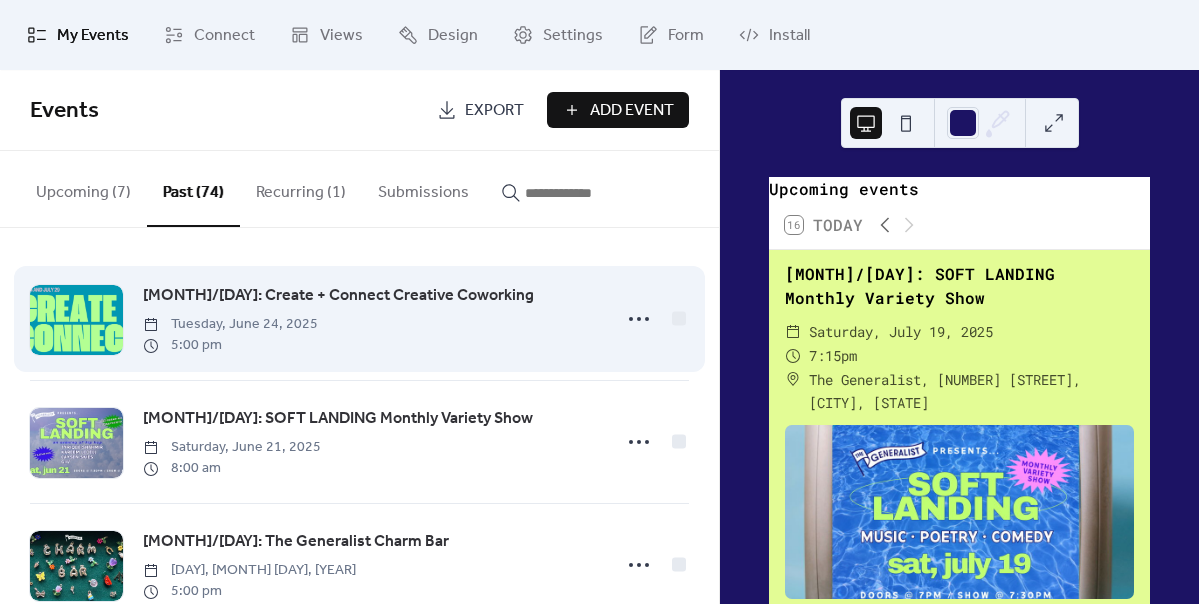 scroll, scrollTop: 24, scrollLeft: 0, axis: vertical 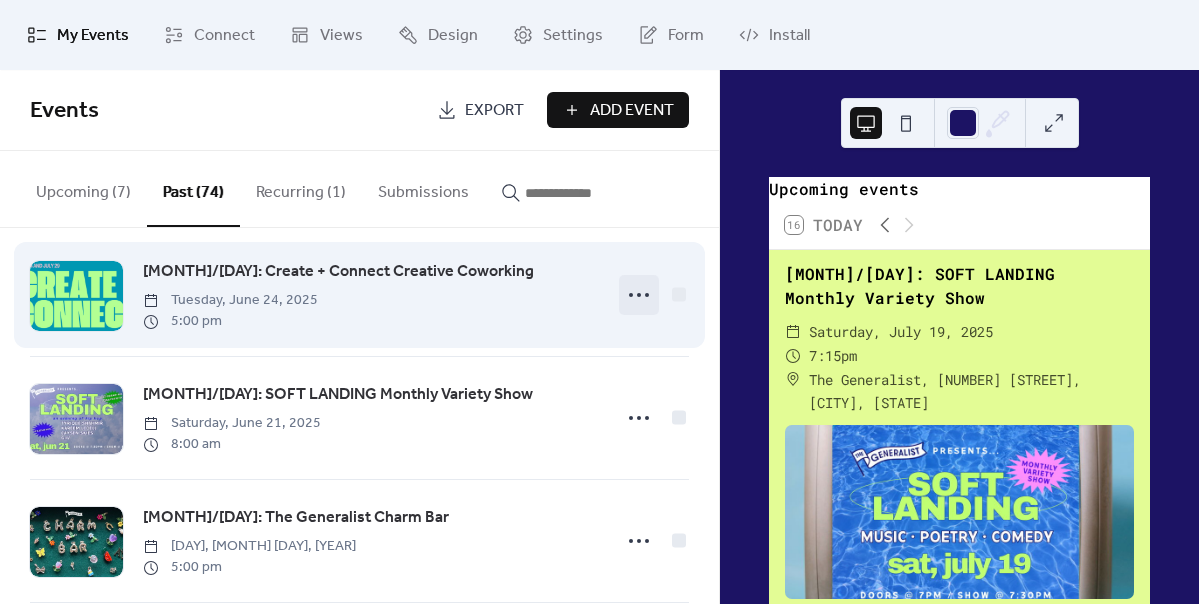 click 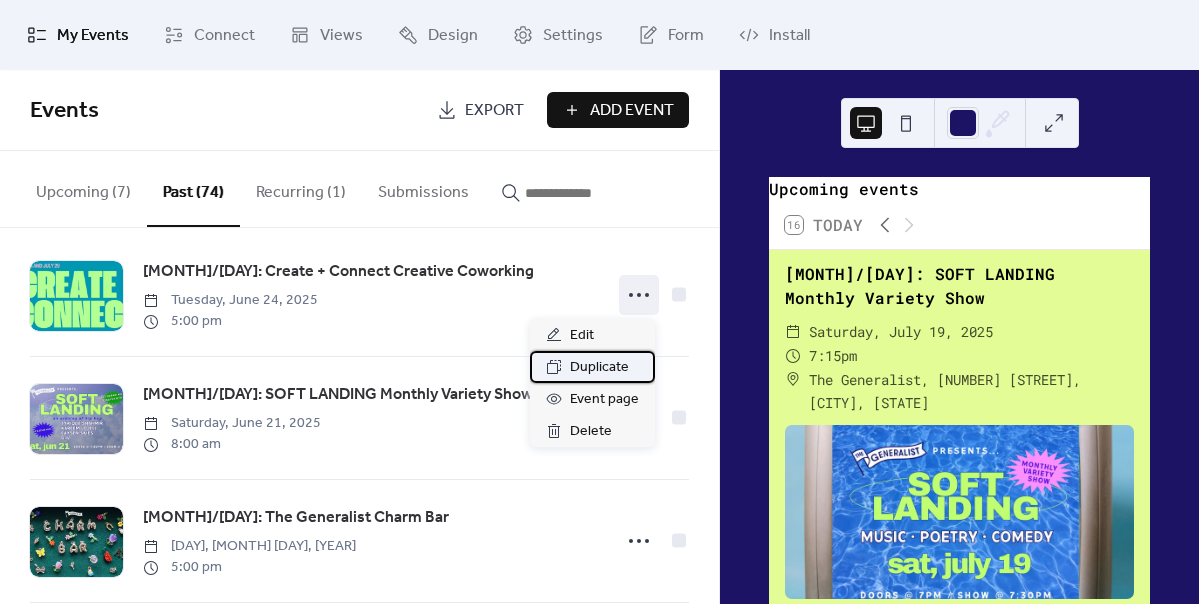 click on "Duplicate" at bounding box center (599, 368) 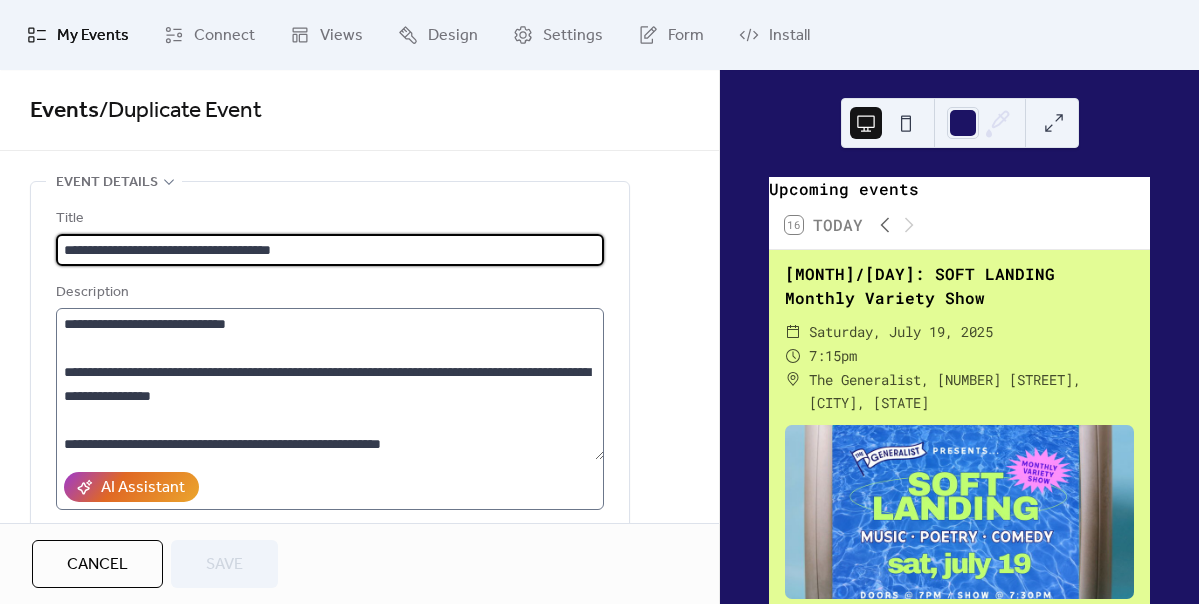 scroll, scrollTop: 0, scrollLeft: 0, axis: both 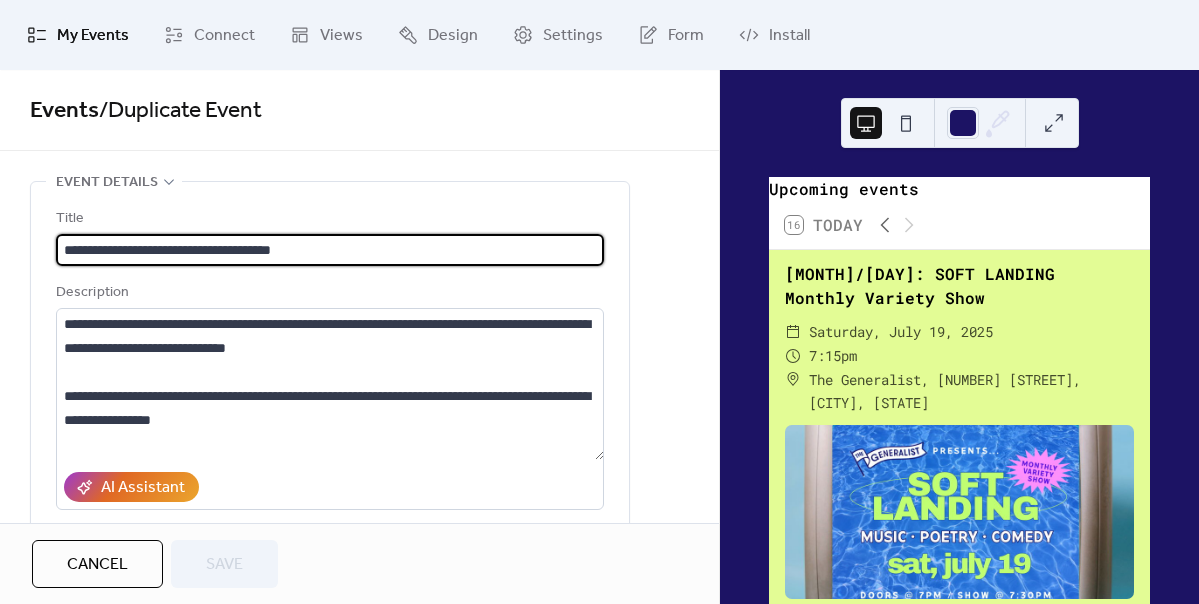 drag, startPoint x: 93, startPoint y: 251, endPoint x: -18, endPoint y: 251, distance: 111 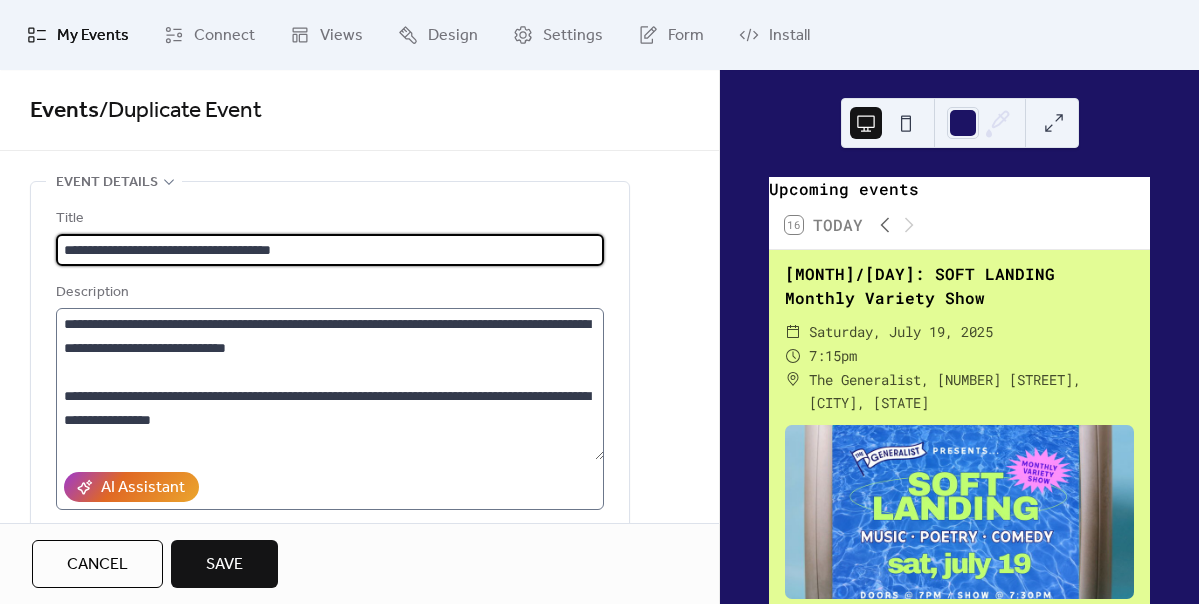 scroll, scrollTop: 24, scrollLeft: 0, axis: vertical 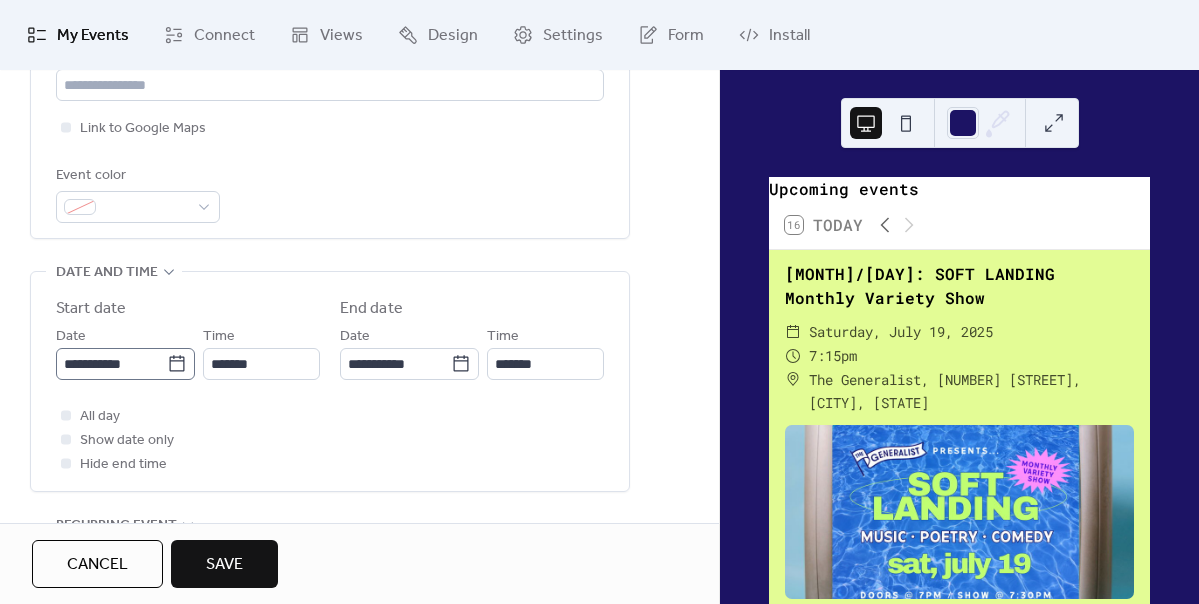 type on "**********" 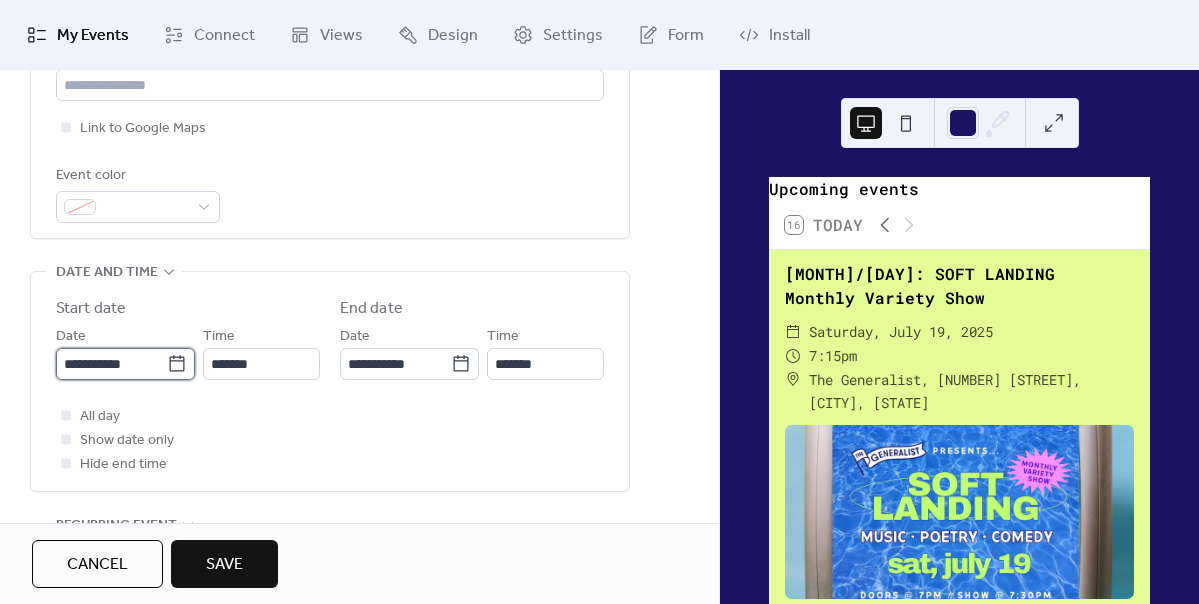 click on "**********" at bounding box center [111, 364] 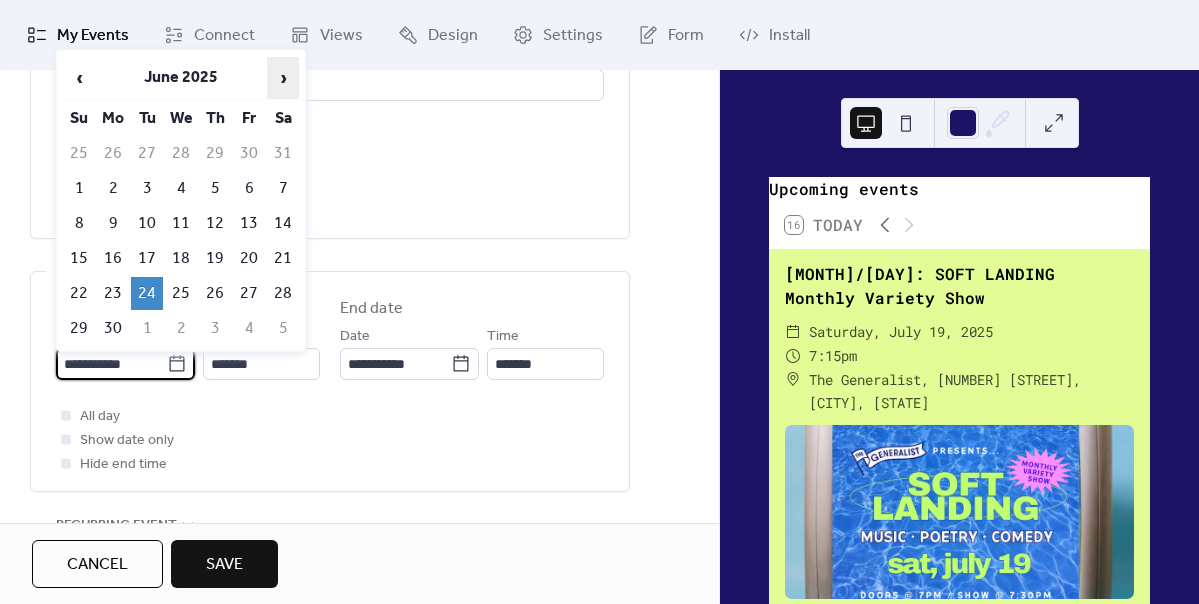 click on "›" at bounding box center [283, 78] 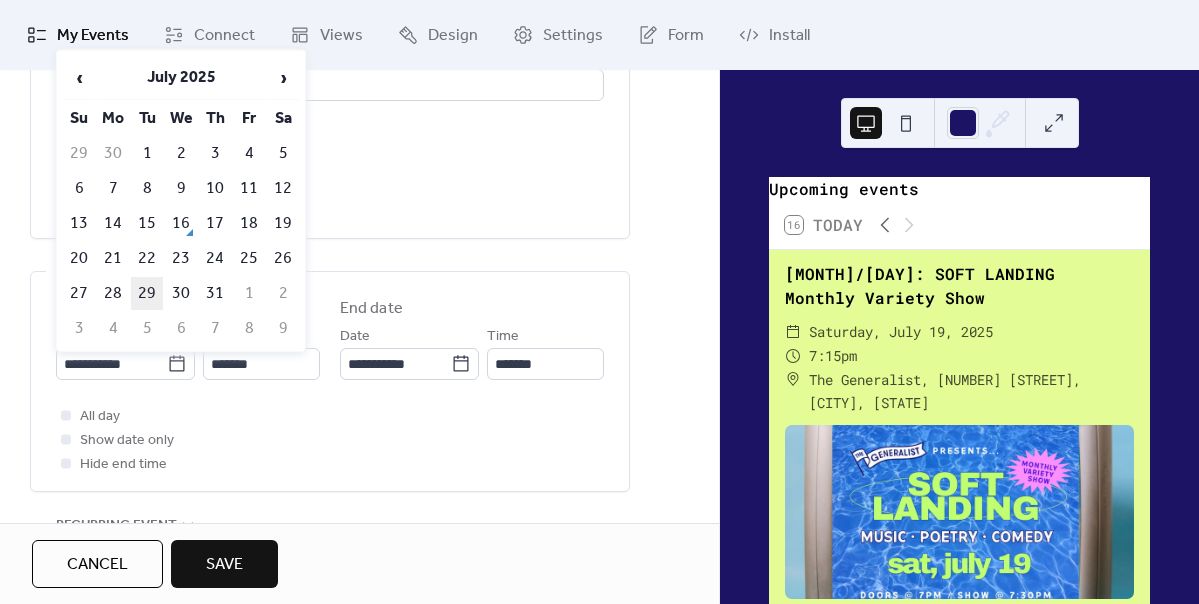 click on "29" at bounding box center [147, 293] 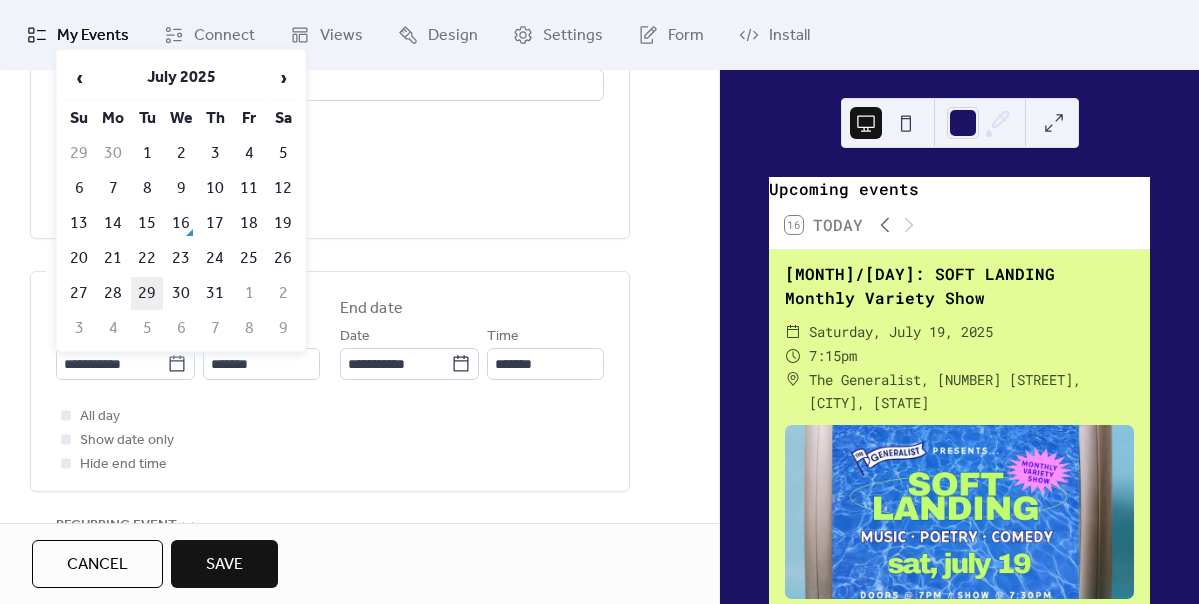 type on "**********" 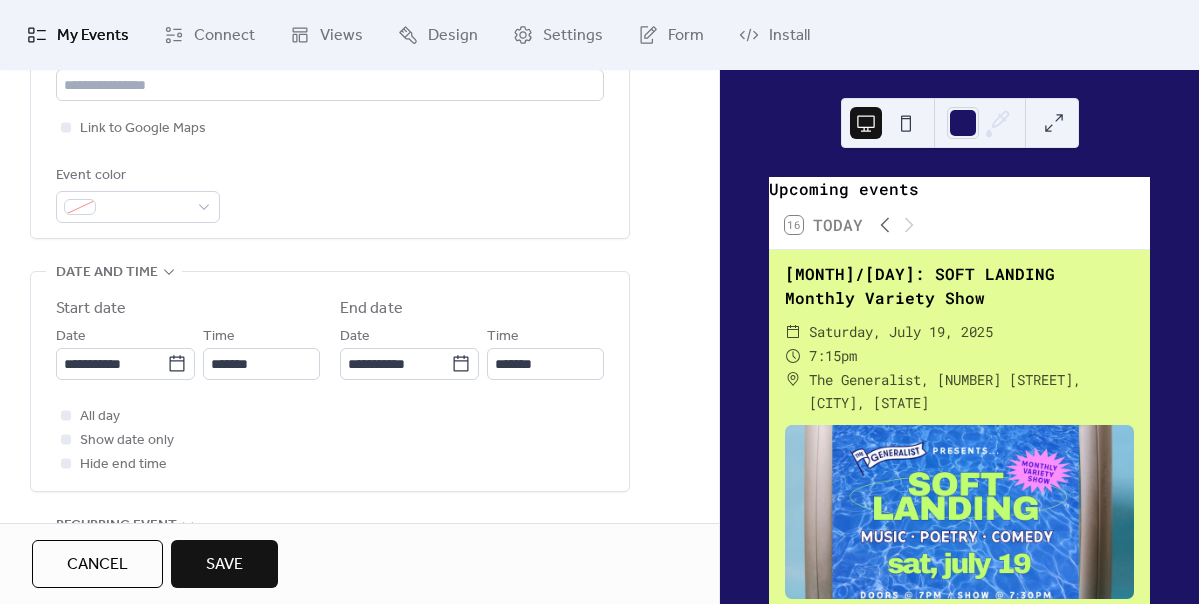 click on "Save" at bounding box center (224, 564) 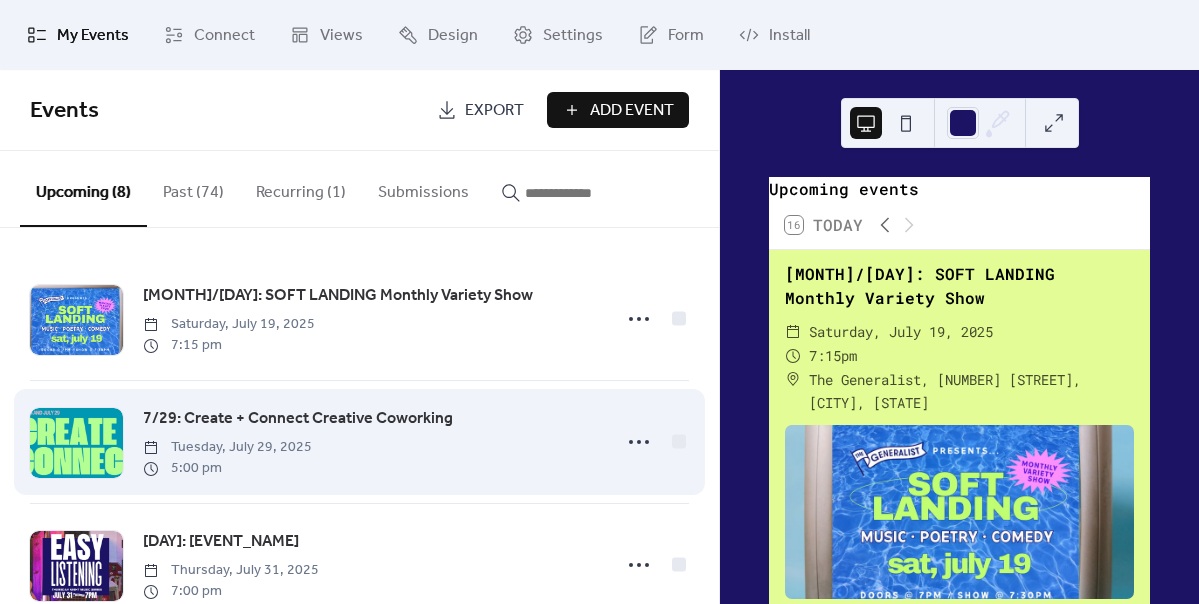 click at bounding box center (76, 443) 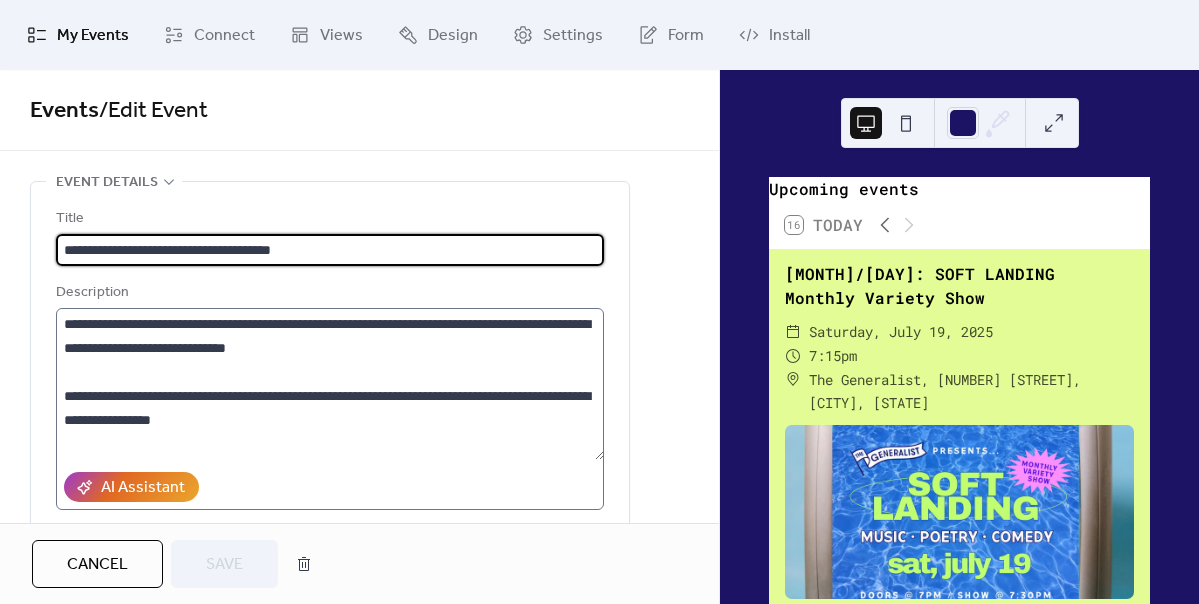 scroll, scrollTop: 24, scrollLeft: 0, axis: vertical 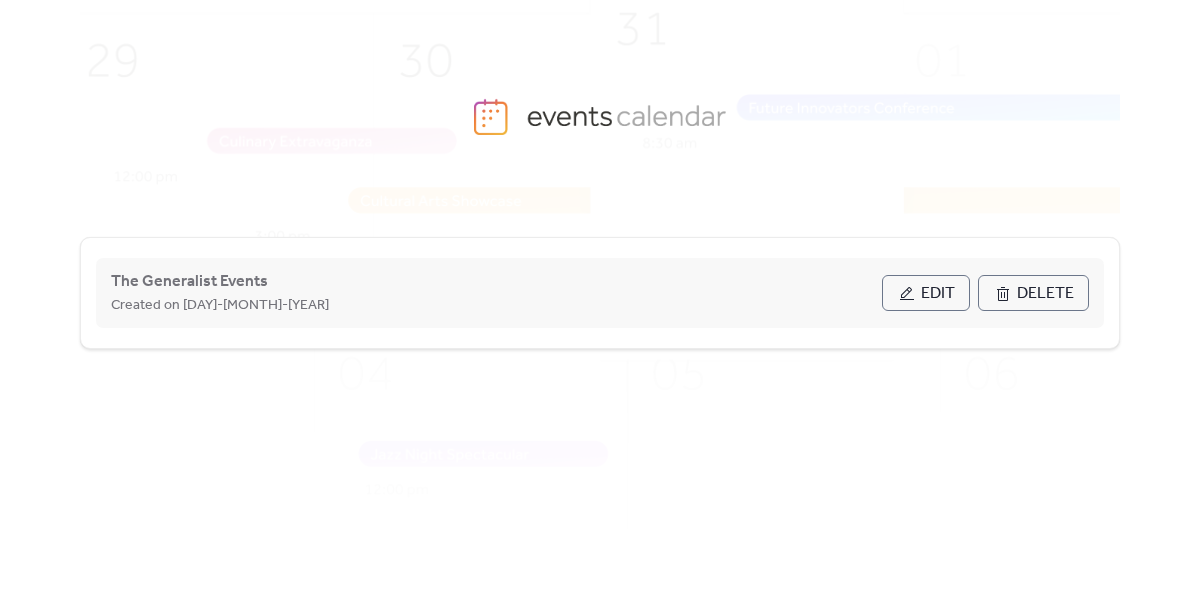 click on "Edit" at bounding box center (938, 294) 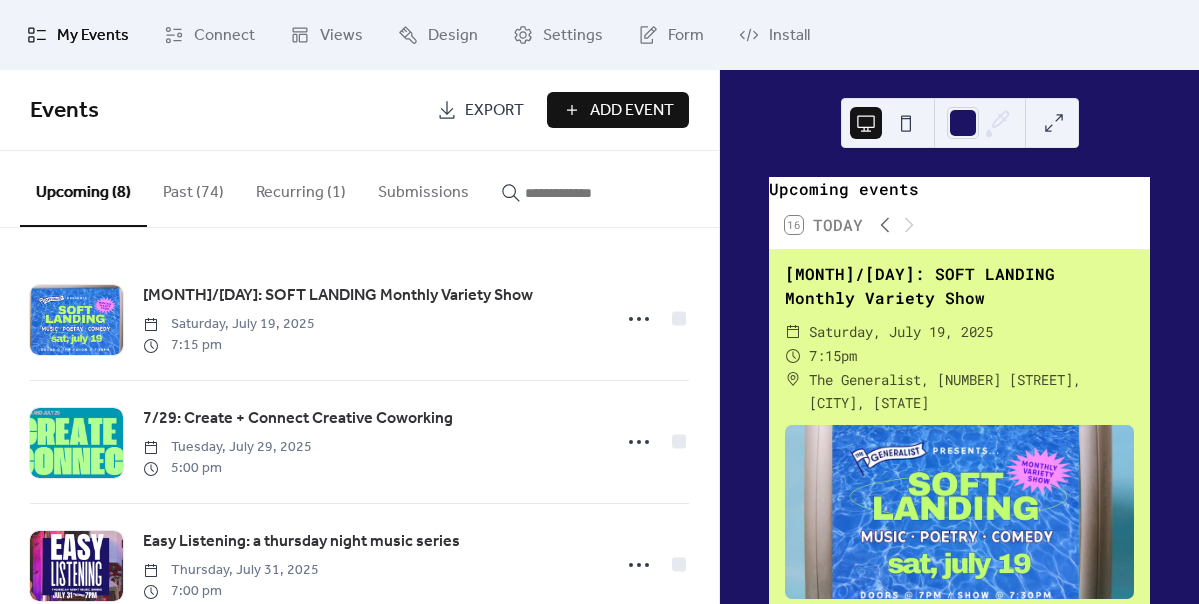 click on "Past (74)" at bounding box center (193, 188) 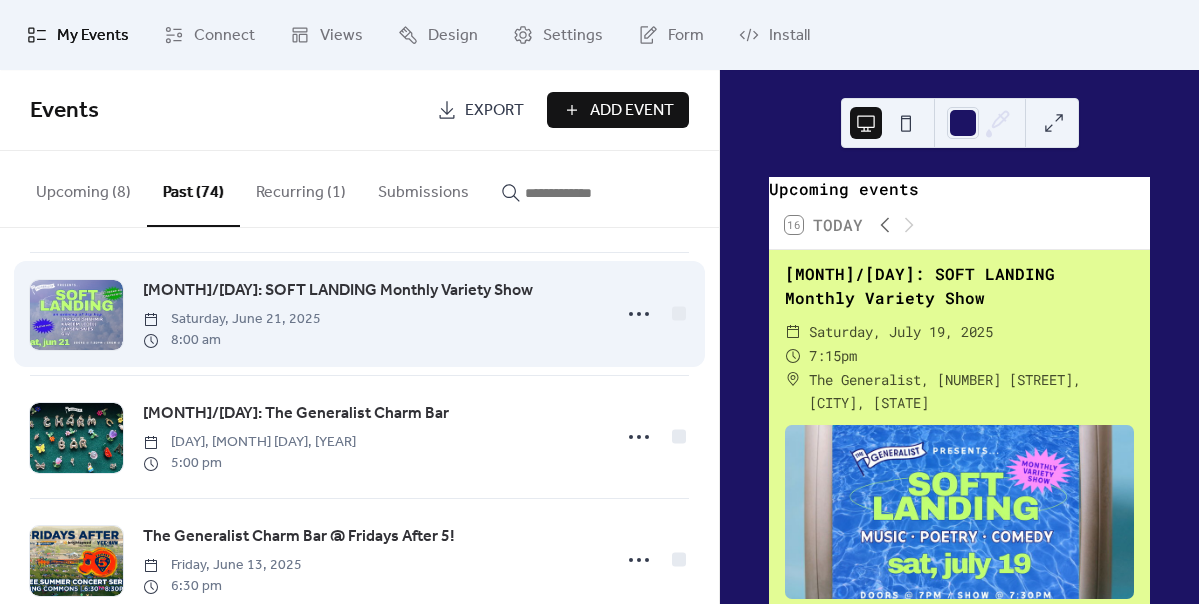 scroll, scrollTop: 93, scrollLeft: 0, axis: vertical 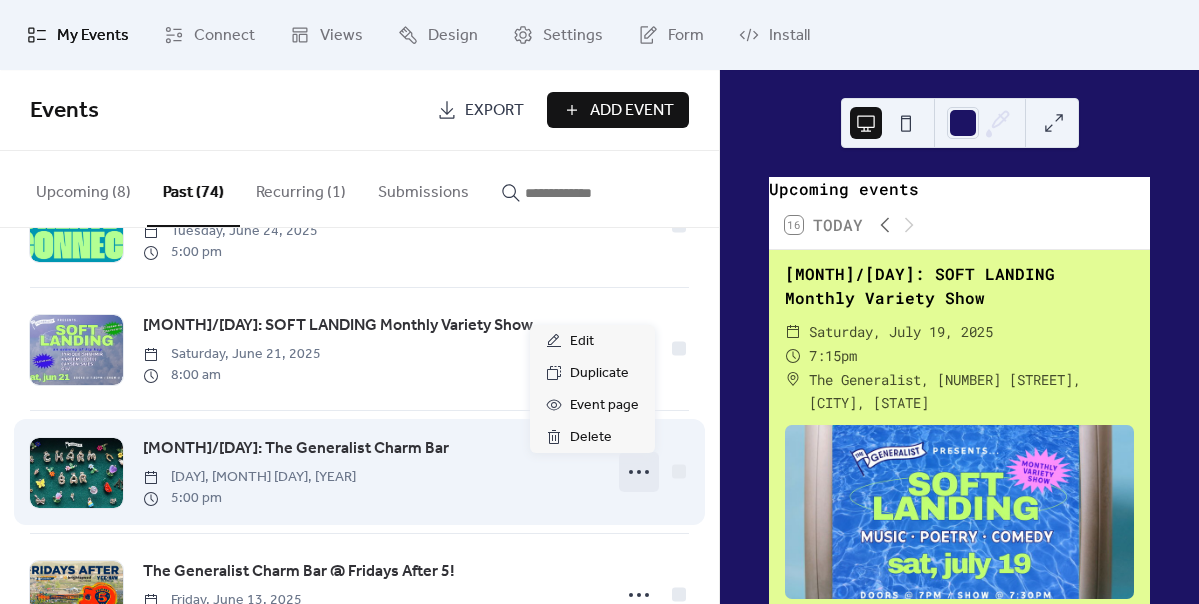 click 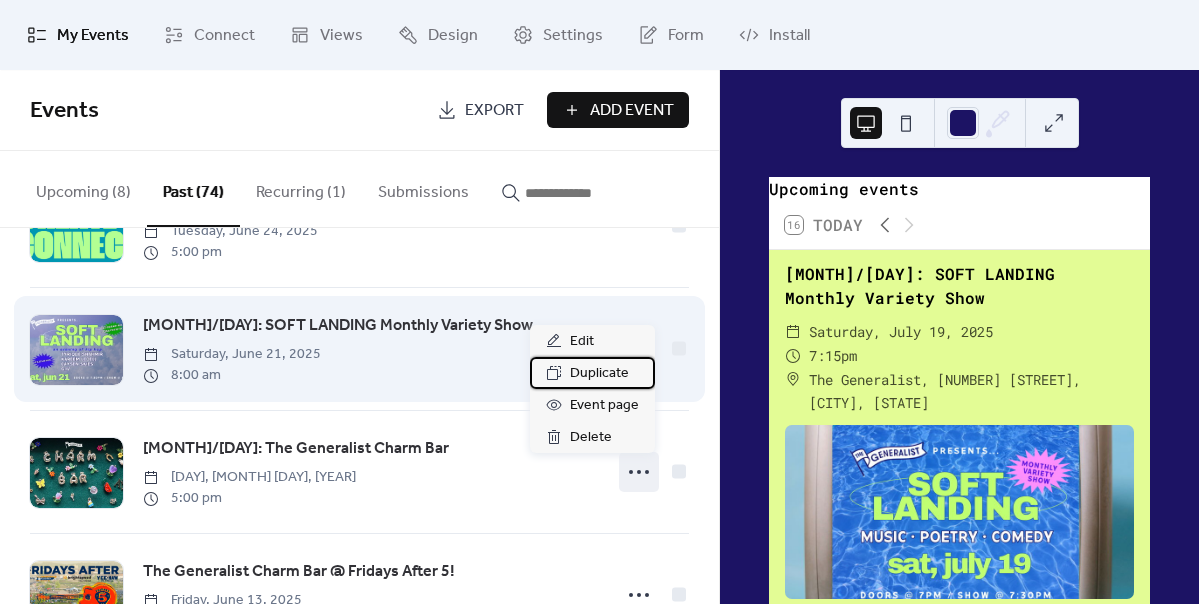 click on "Duplicate" at bounding box center (599, 374) 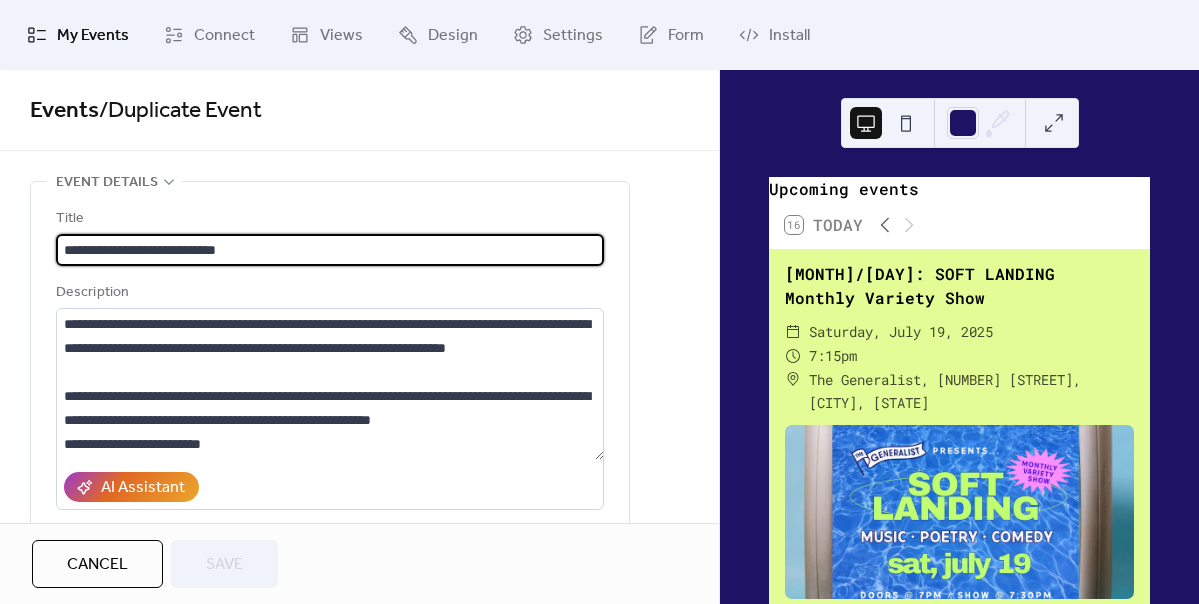 drag, startPoint x: 266, startPoint y: 257, endPoint x: -111, endPoint y: 237, distance: 377.53012 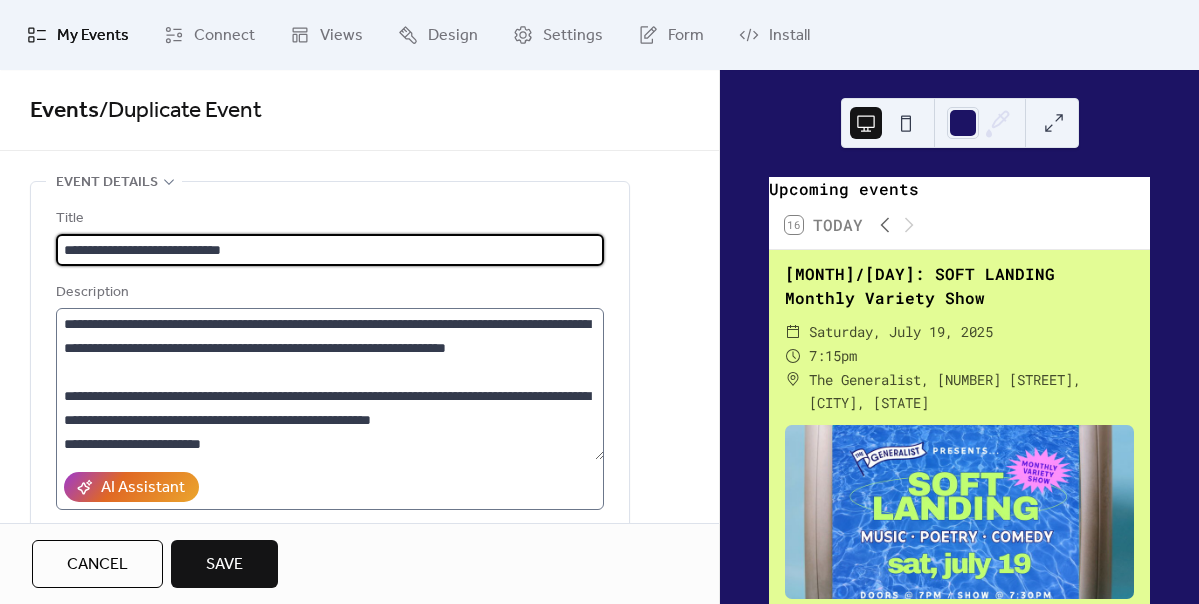 scroll, scrollTop: 266, scrollLeft: 0, axis: vertical 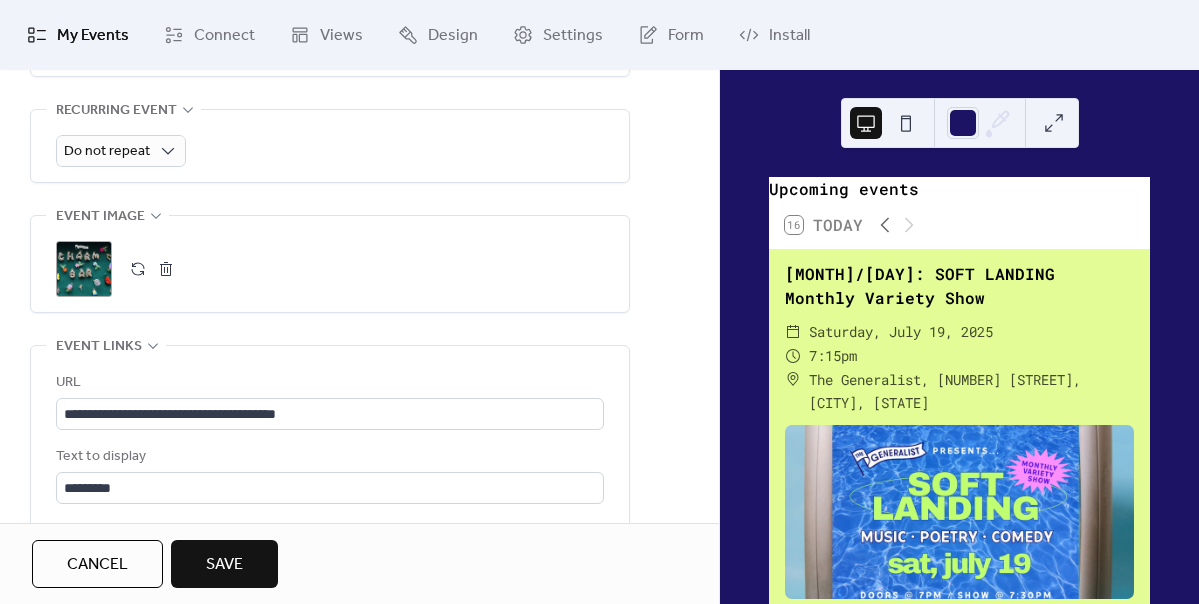 type on "**********" 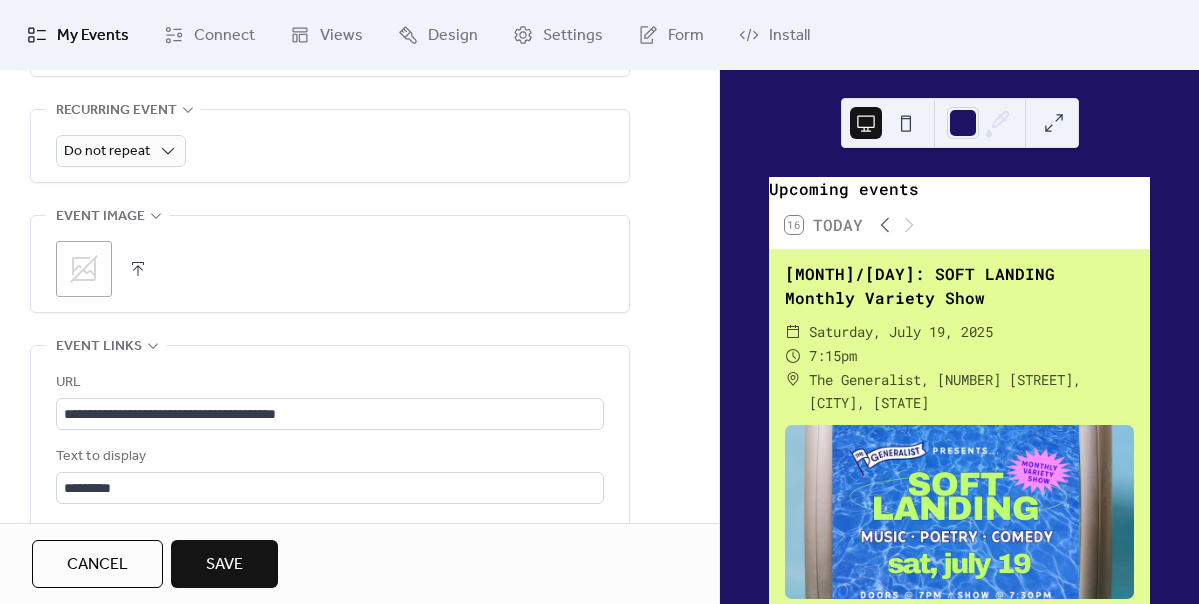 click 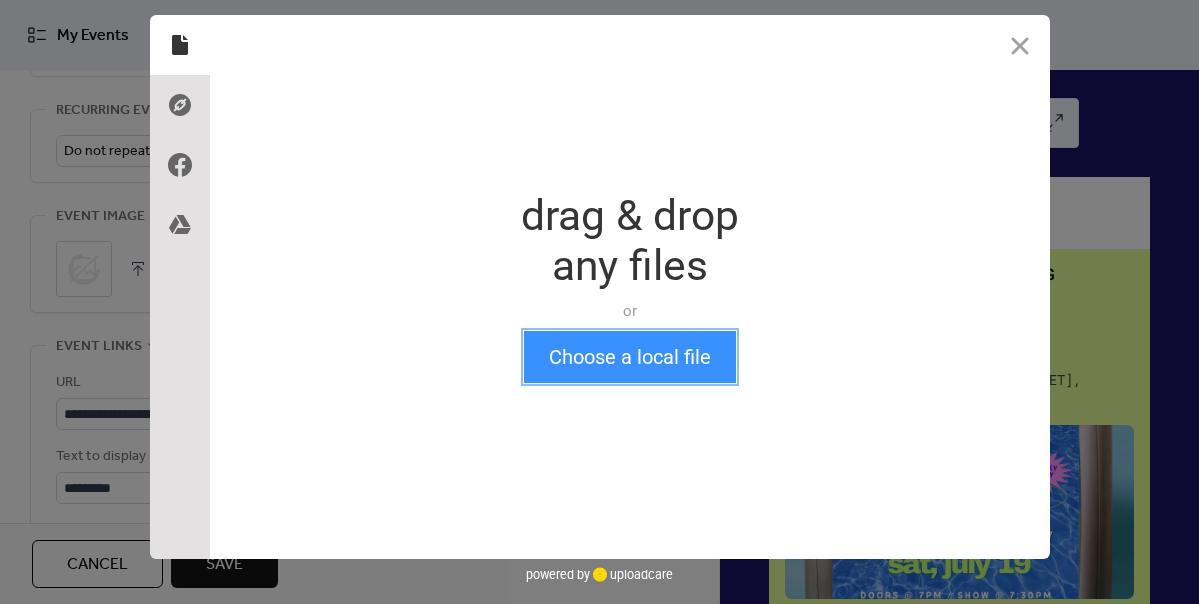 click on "Choose a local file" at bounding box center (630, 357) 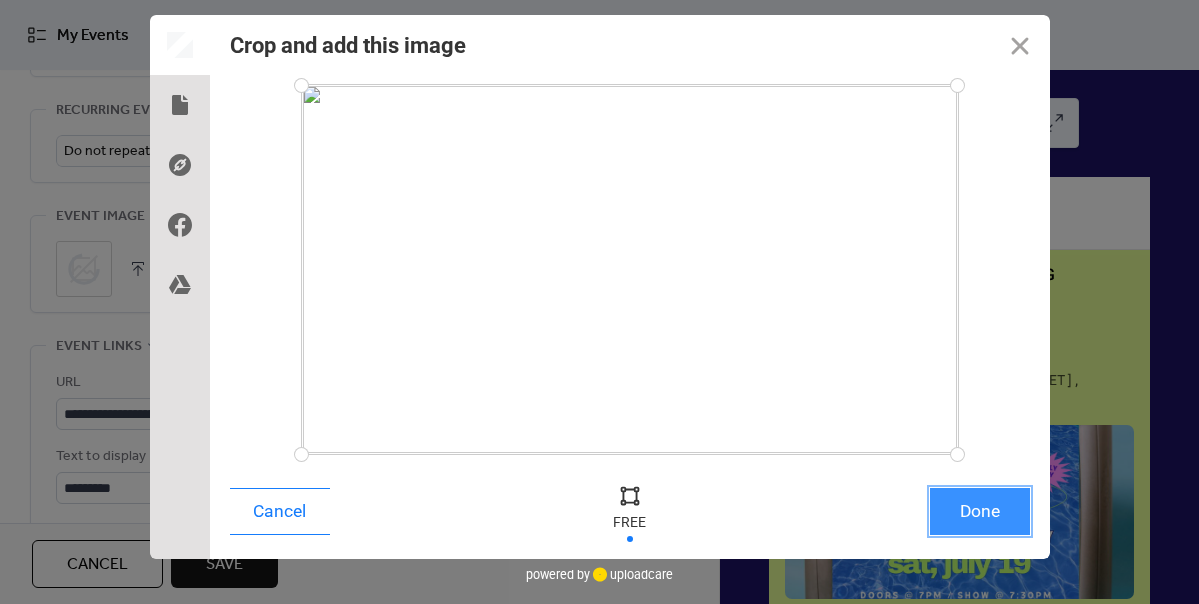 click on "Done" at bounding box center (980, 511) 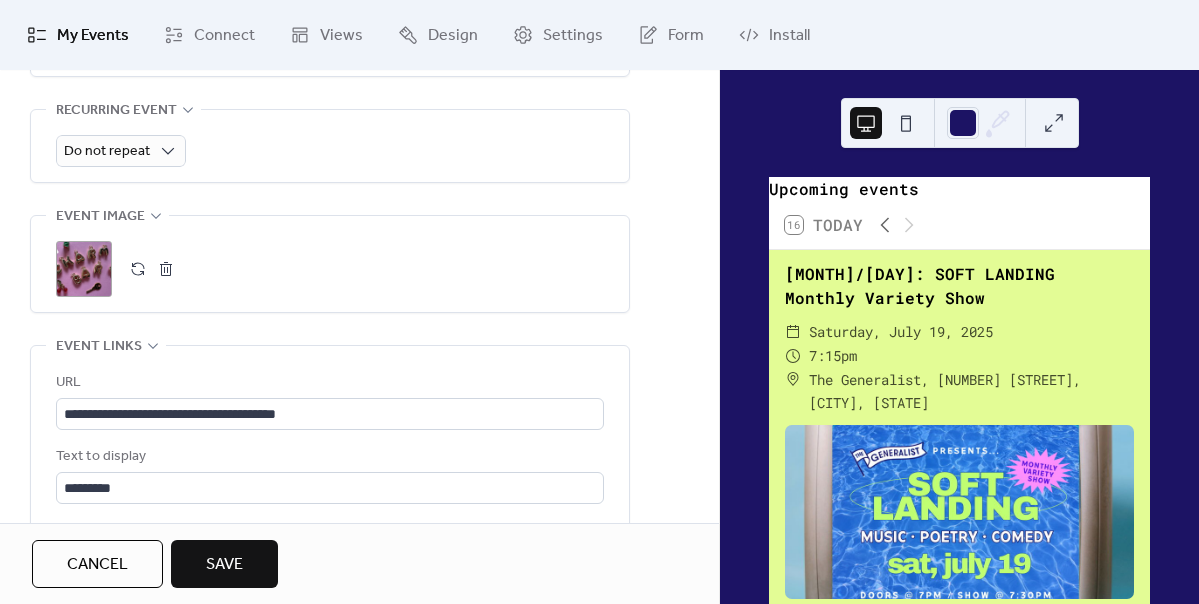 click on "Save" at bounding box center (224, 565) 